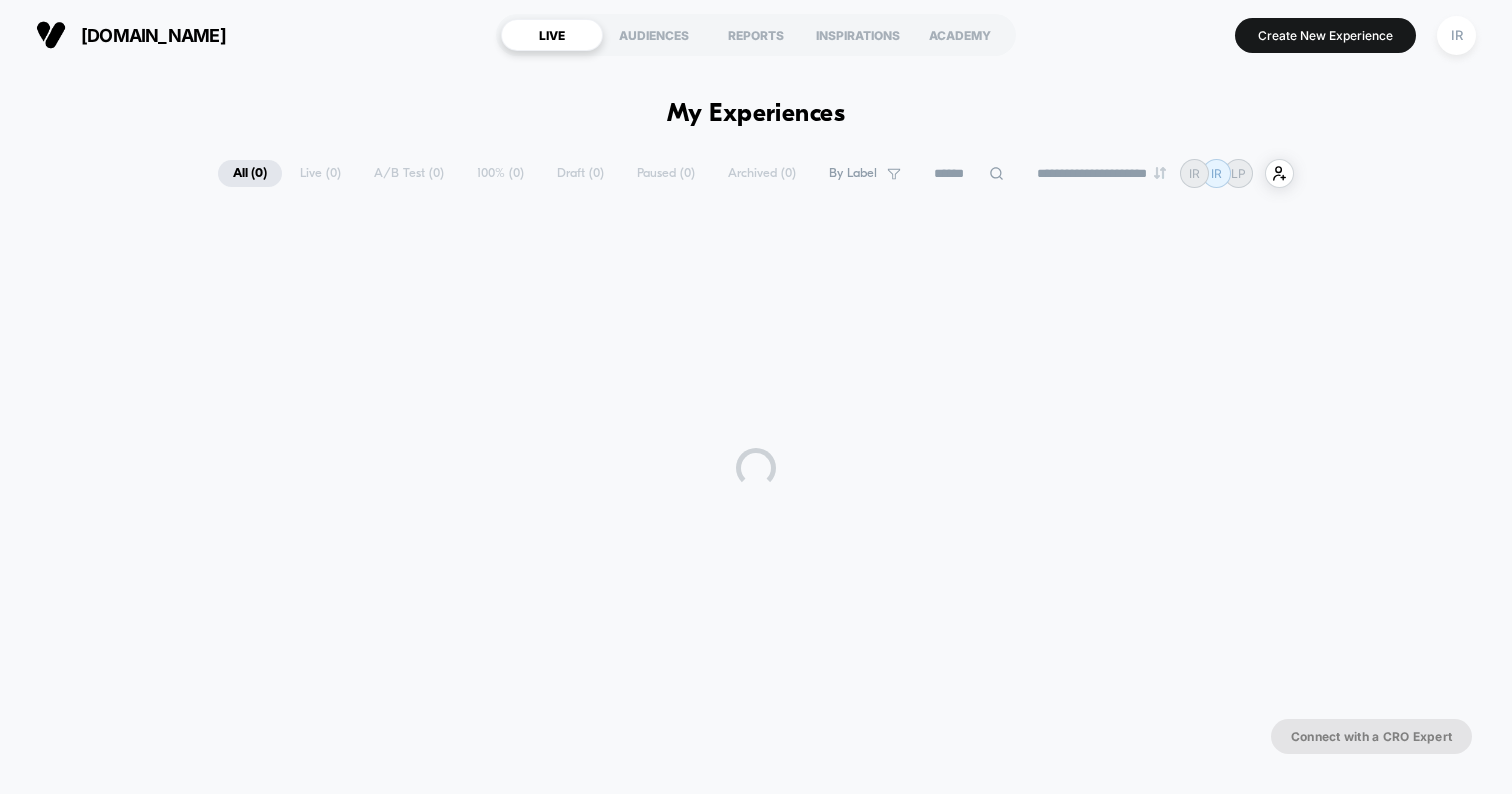 scroll, scrollTop: 0, scrollLeft: 0, axis: both 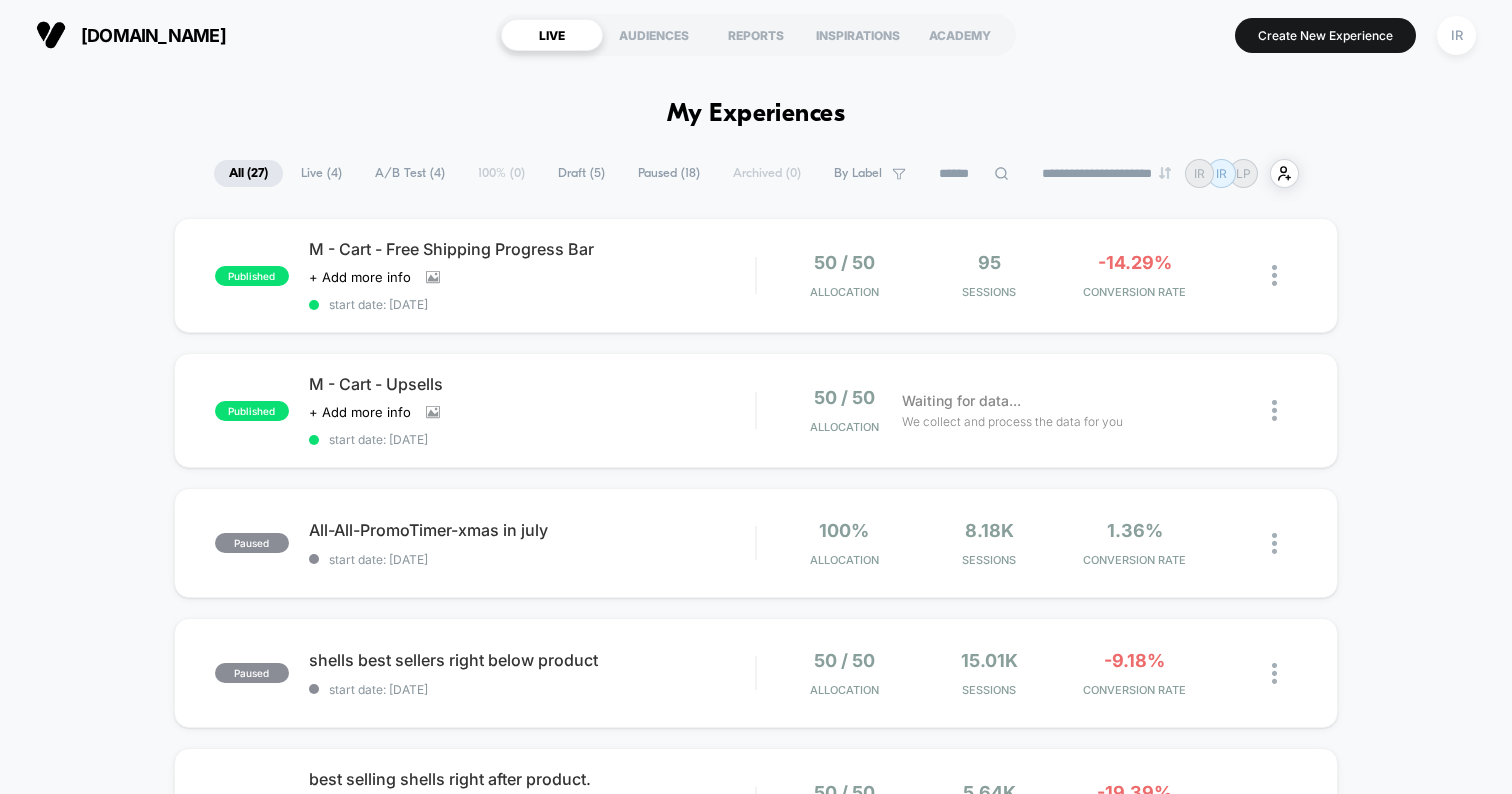 click on "Create New Experience IR" at bounding box center (1256, 35) 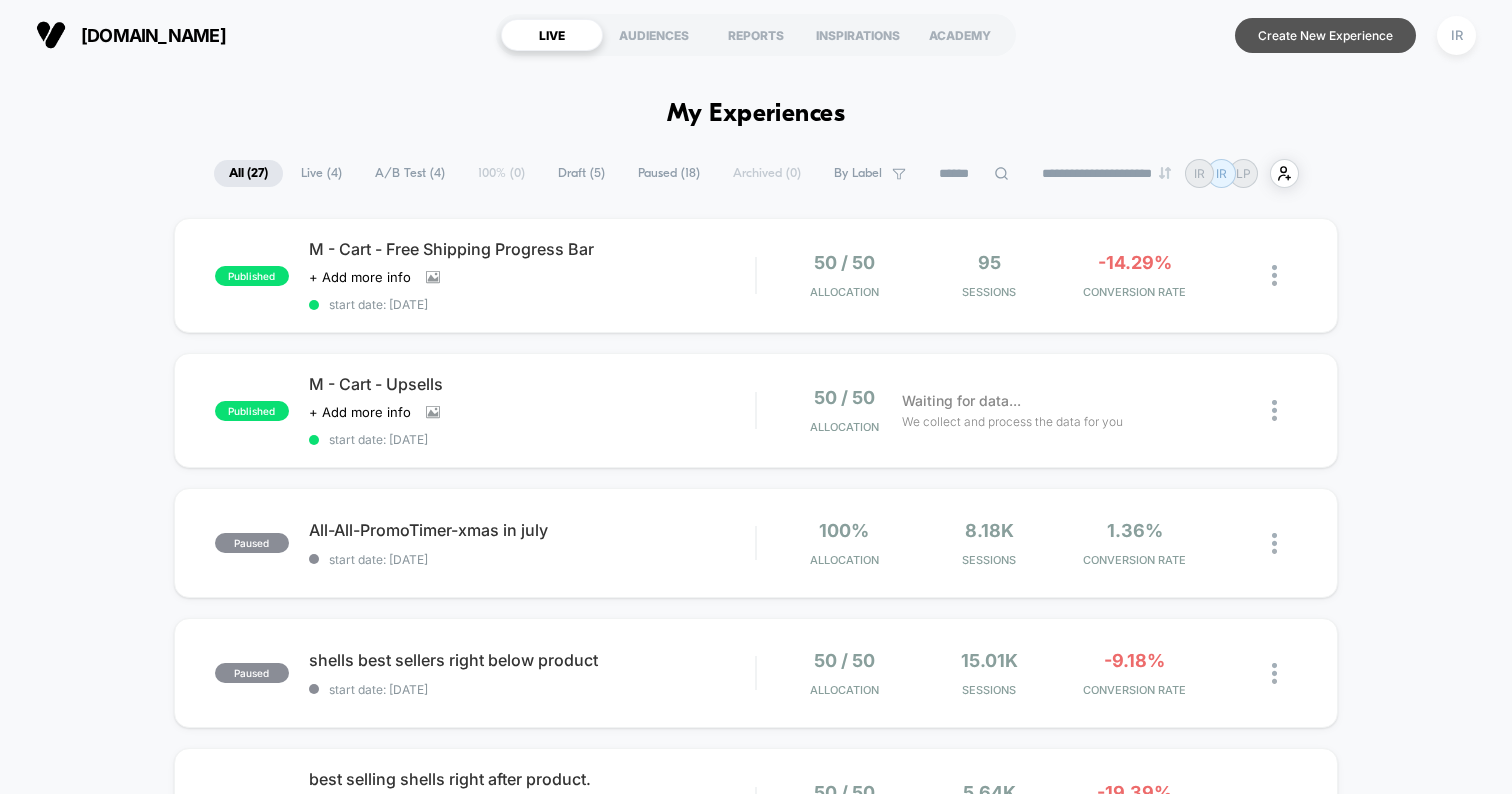 click on "Create New Experience" at bounding box center (1325, 35) 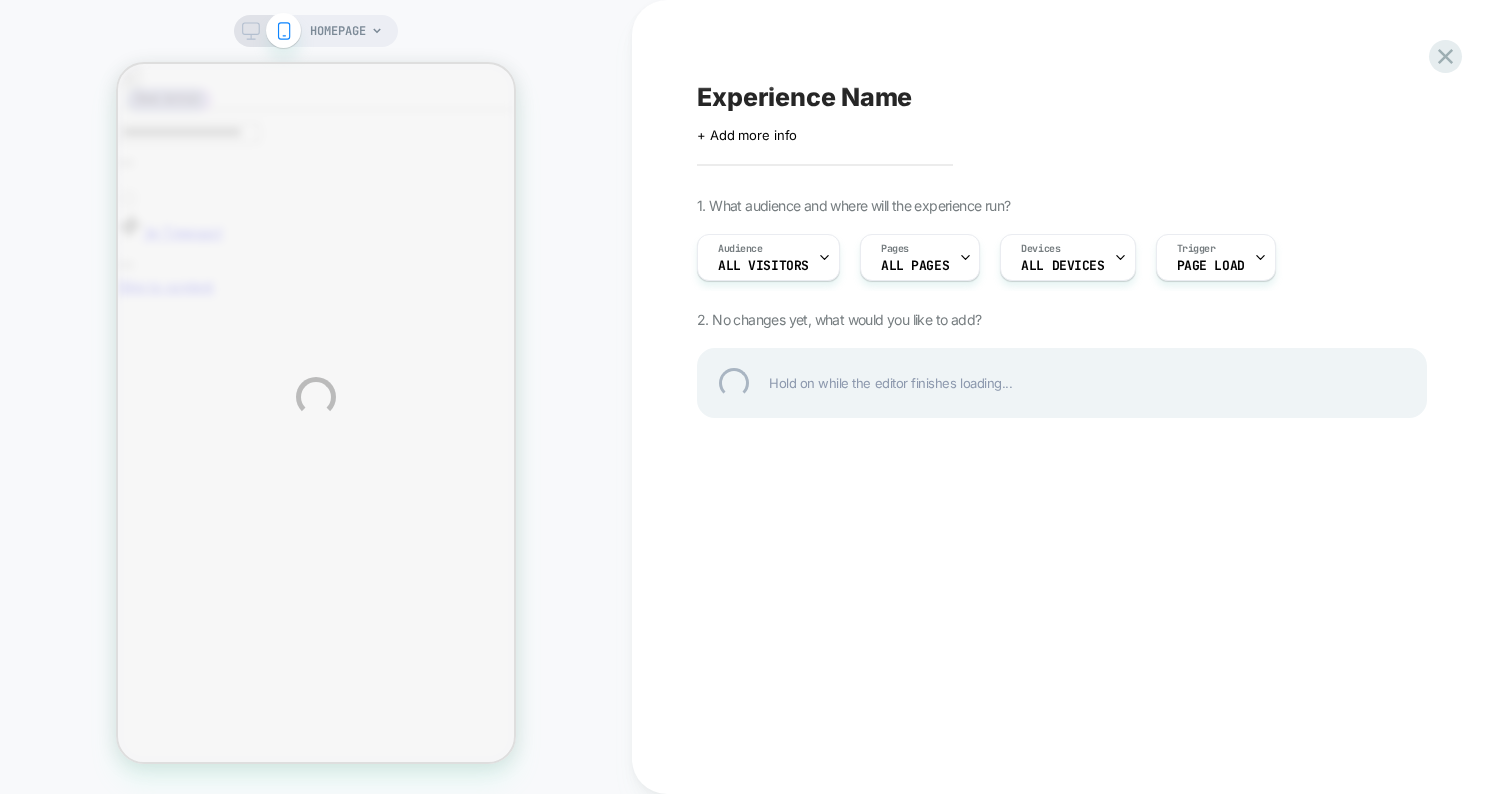 scroll, scrollTop: 0, scrollLeft: 0, axis: both 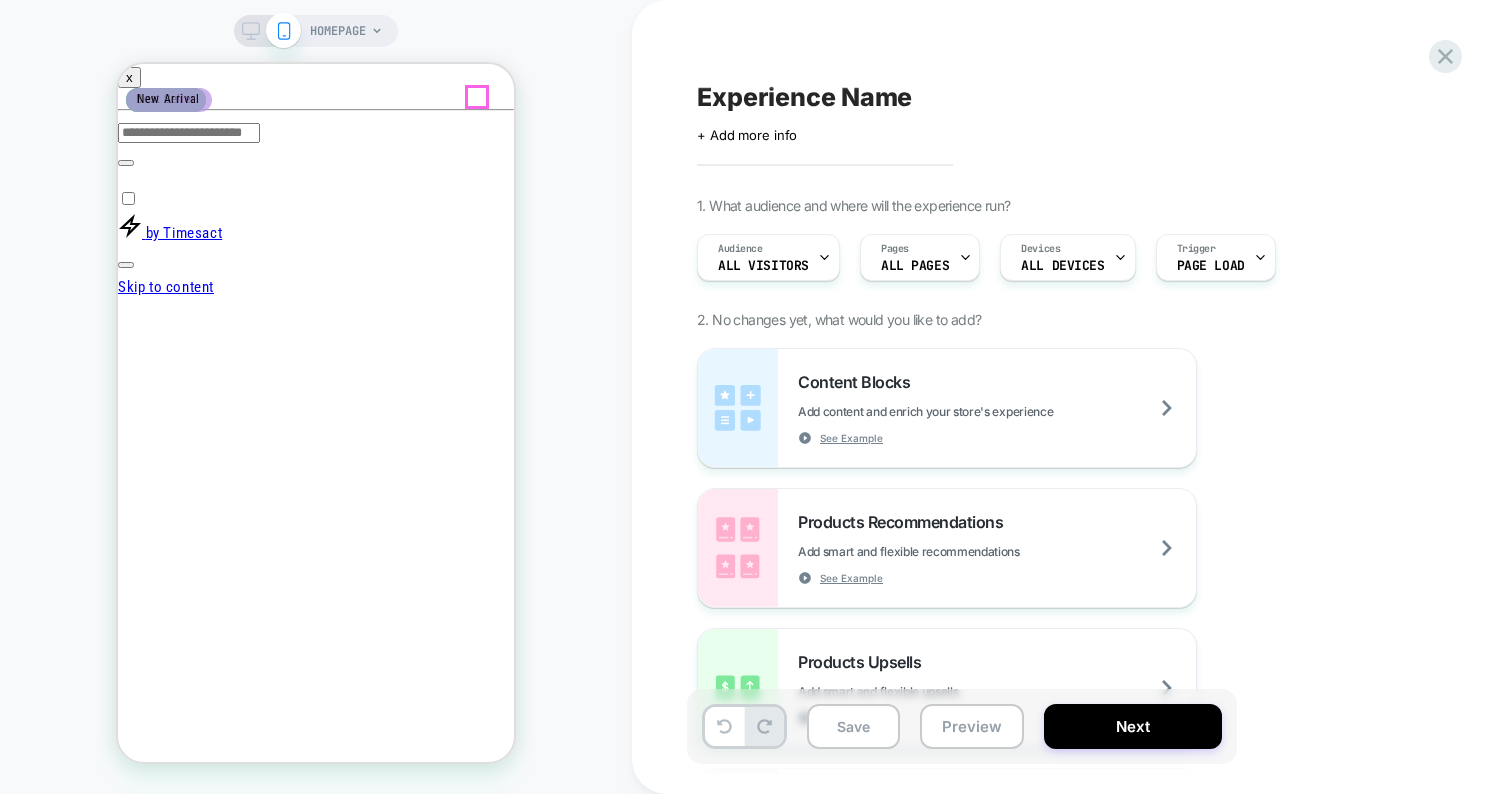 click 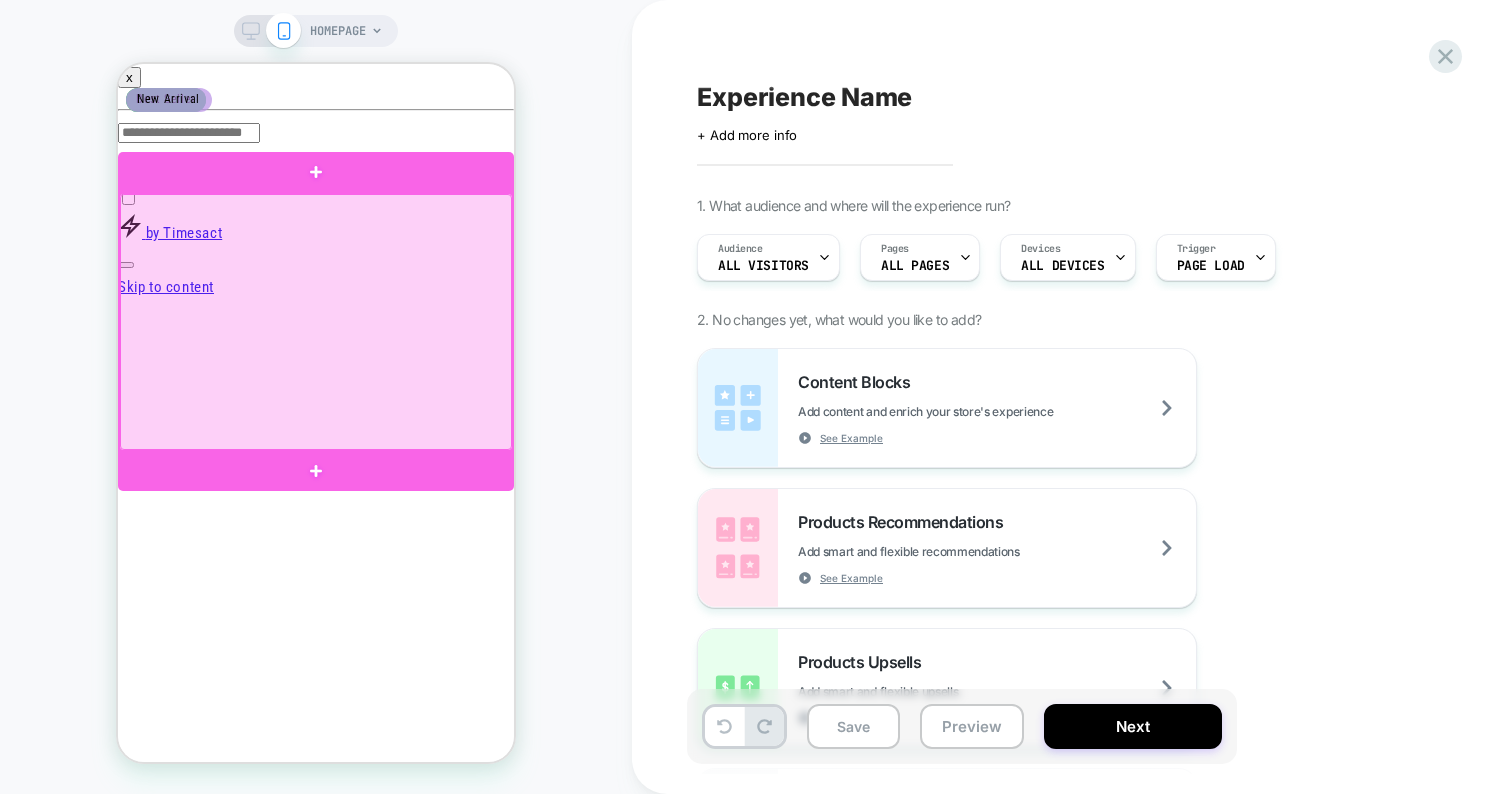click at bounding box center [316, 322] 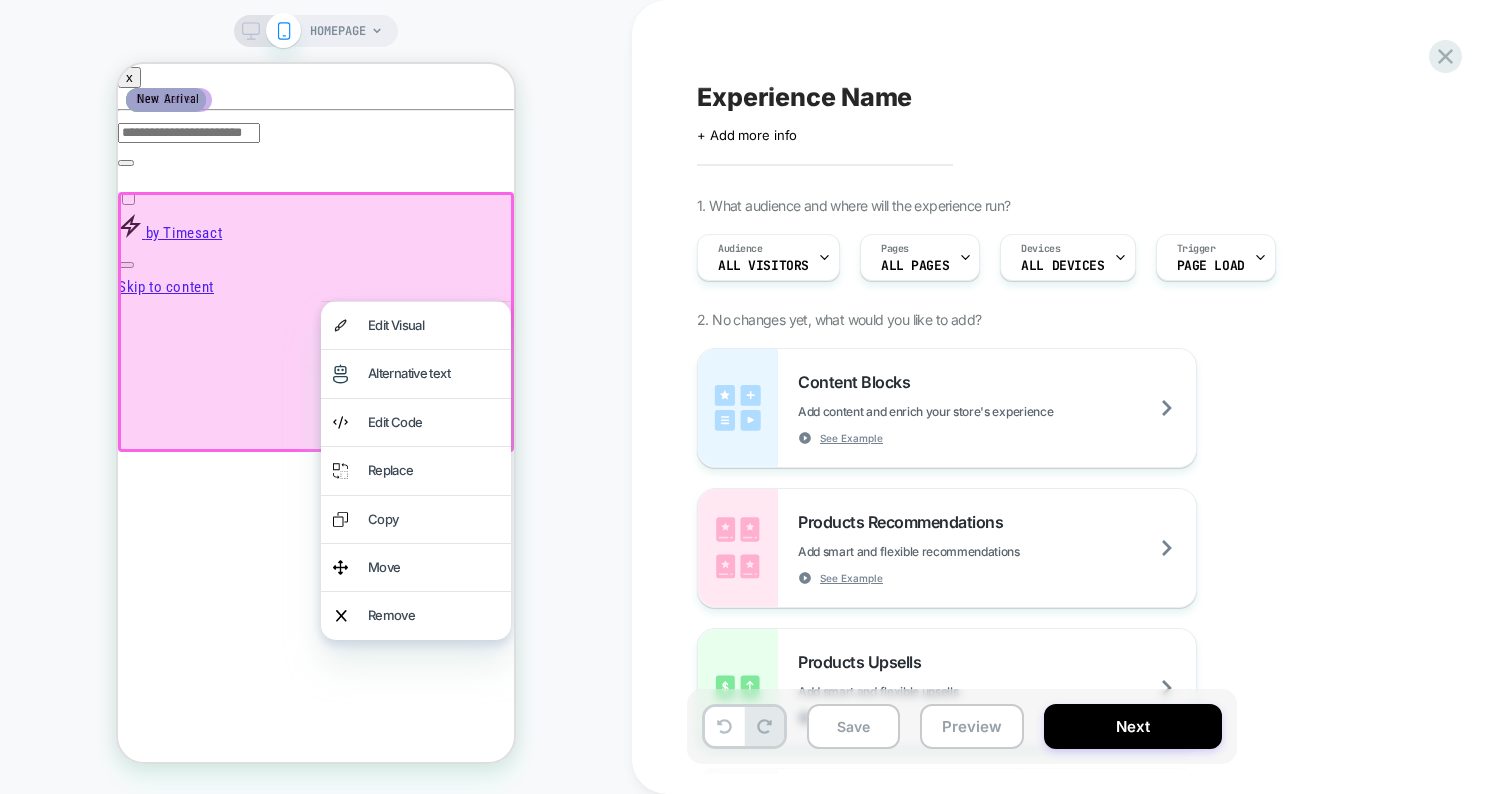 click on "Content Blocks Add content and enrich your store's experience See Example Products Recommendations Add smart and flexible recommendations See Example Products Upsells Add smart and flexible upsells See Example Custom Component Create your own custom componet using html/css/js" at bounding box center (1062, 618) 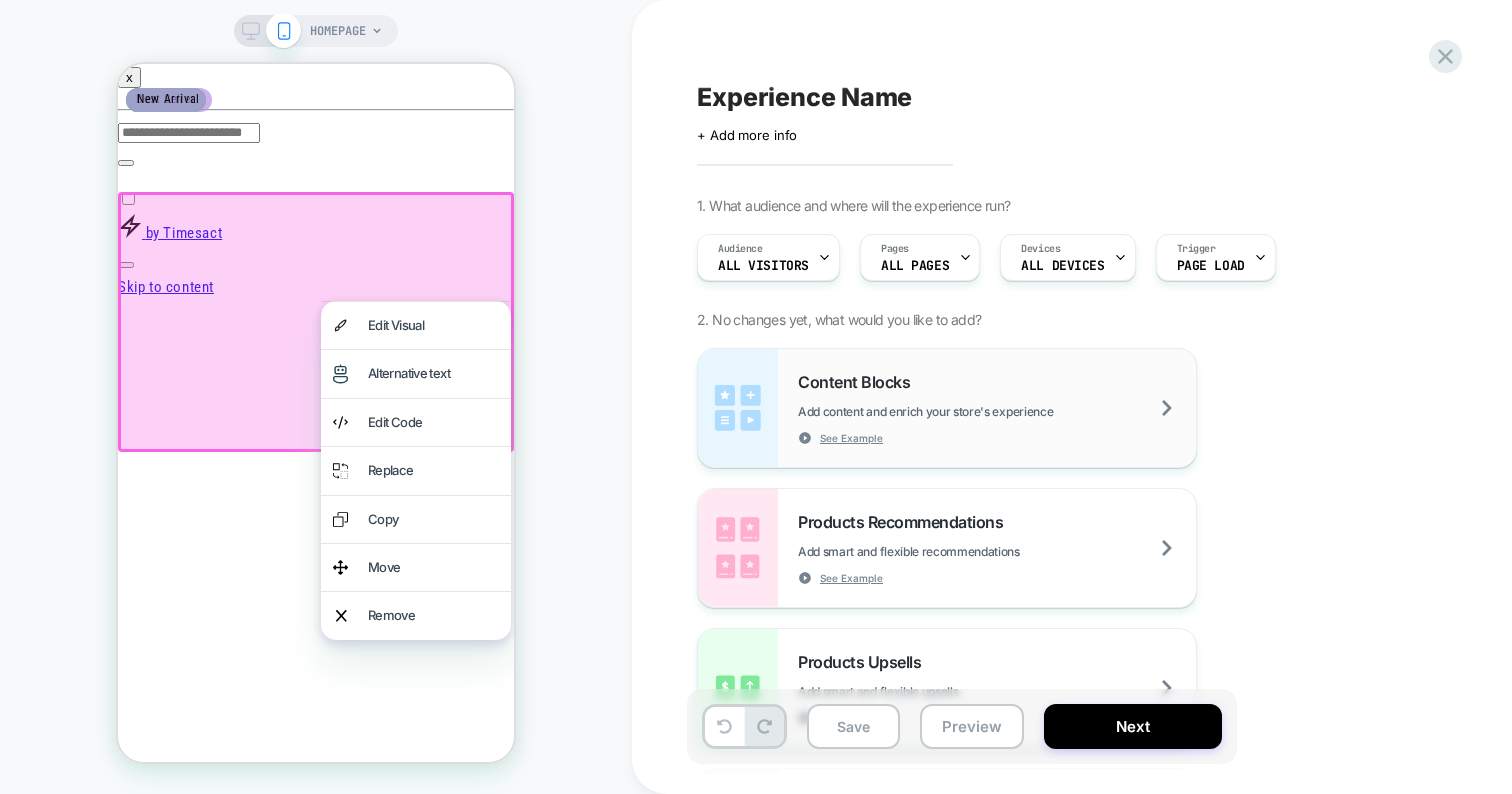 click on "Content Blocks Add content and enrich your store's experience See Example" at bounding box center [997, 408] 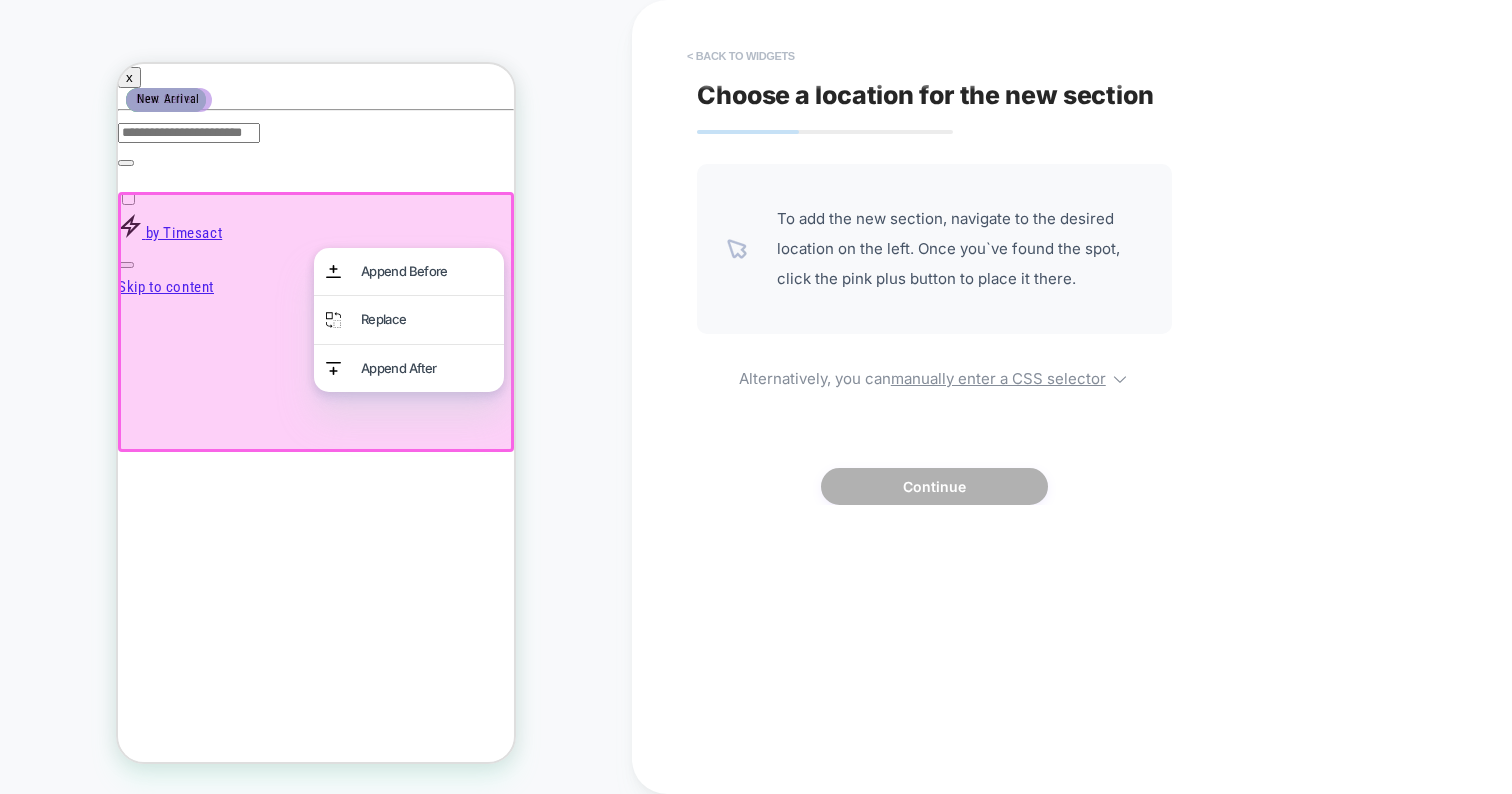 click on "< Back to widgets" at bounding box center (741, 56) 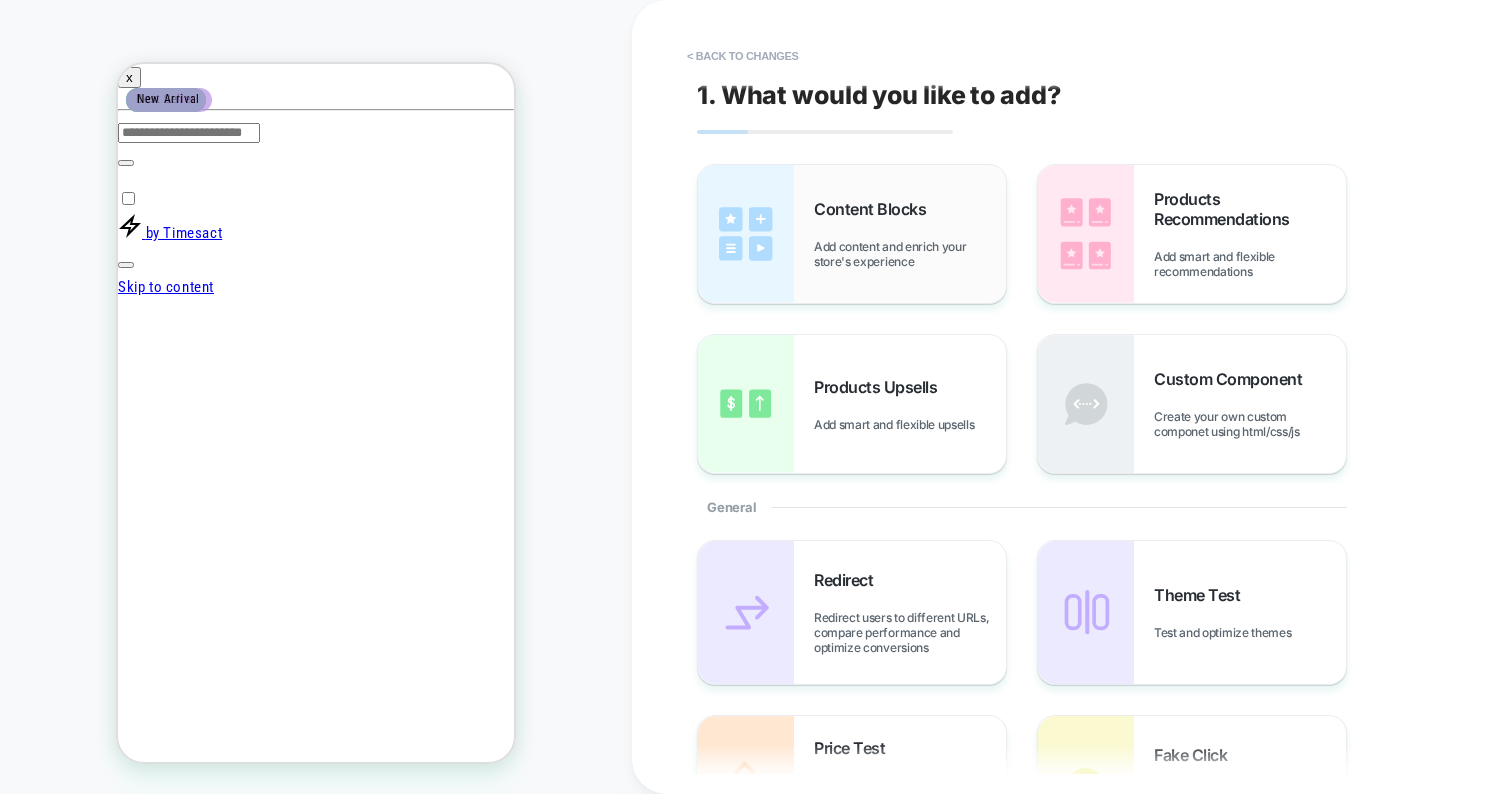 click on "Content Blocks Add content and enrich your store's experience" at bounding box center [910, 234] 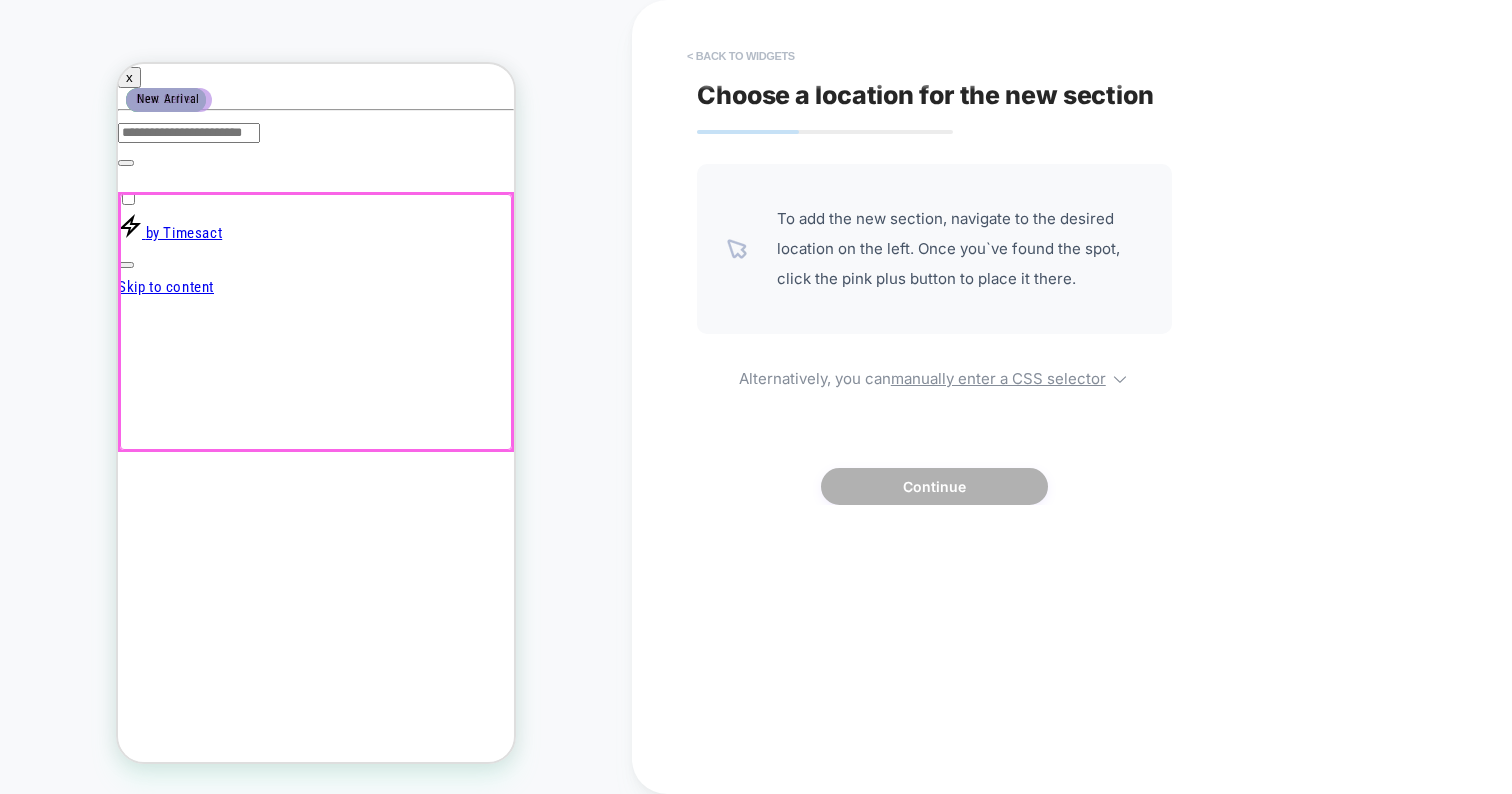 click on "< Back to widgets" at bounding box center (741, 56) 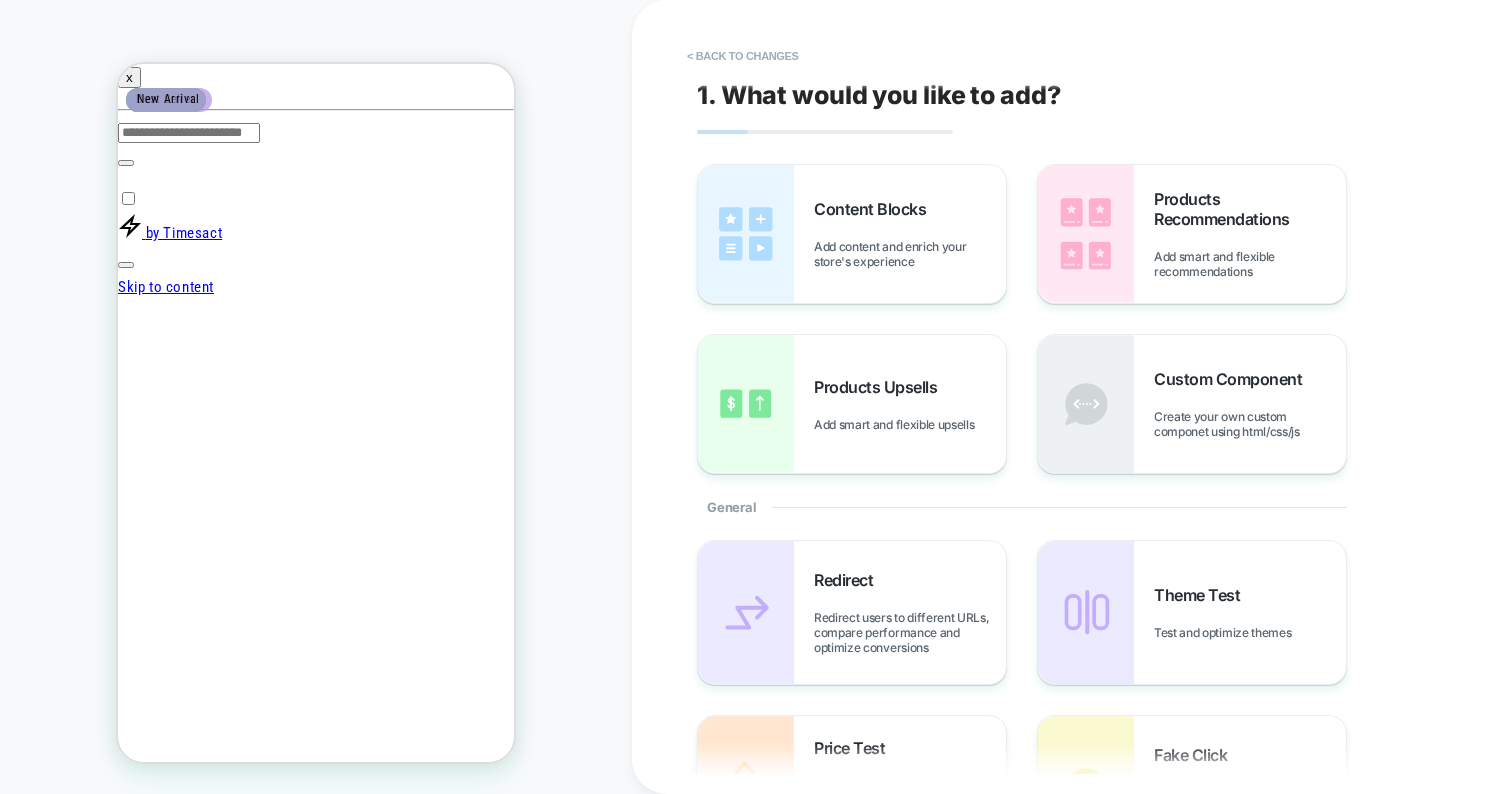 click at bounding box center (815, 3680) 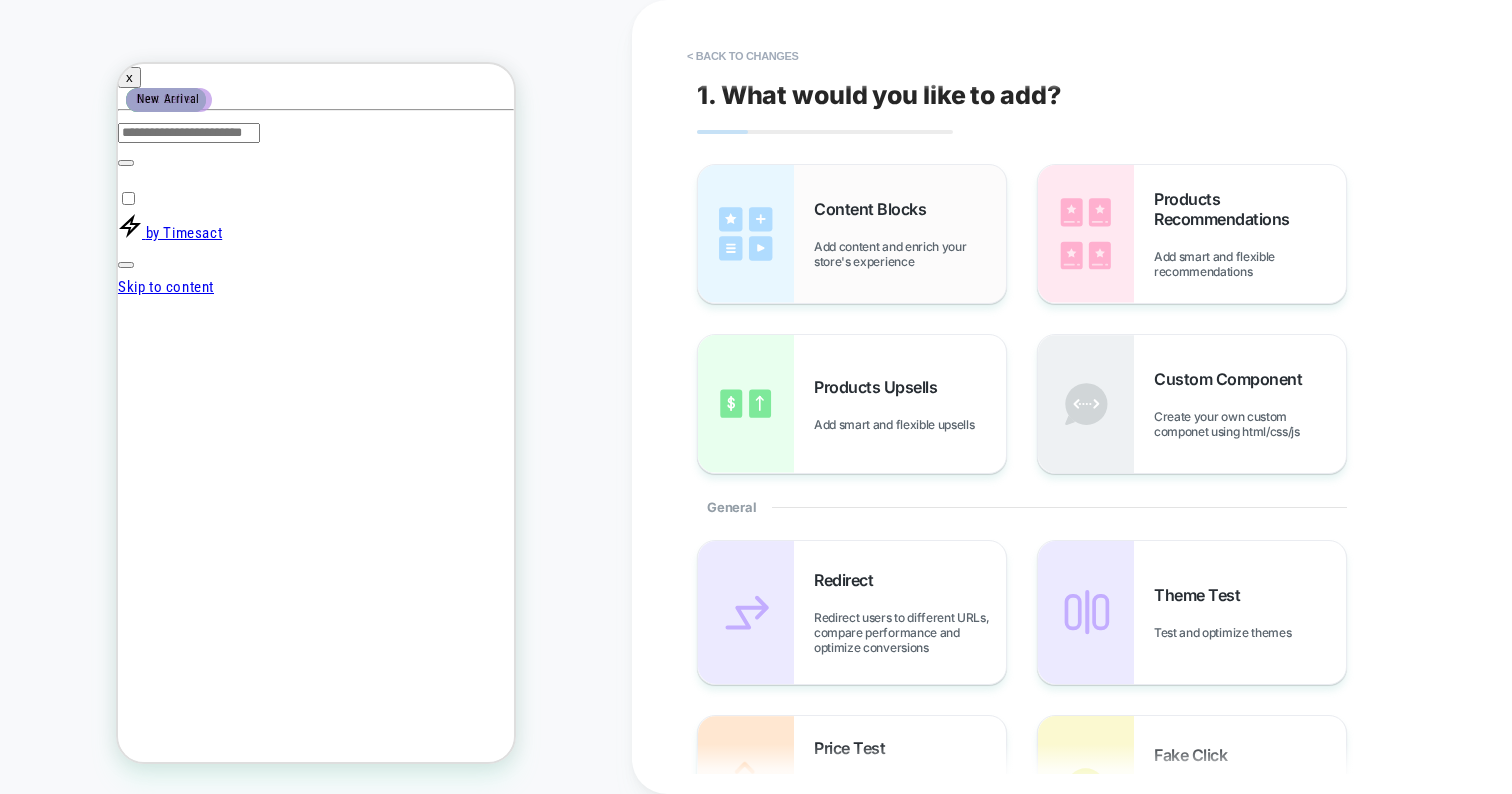click at bounding box center [746, 234] 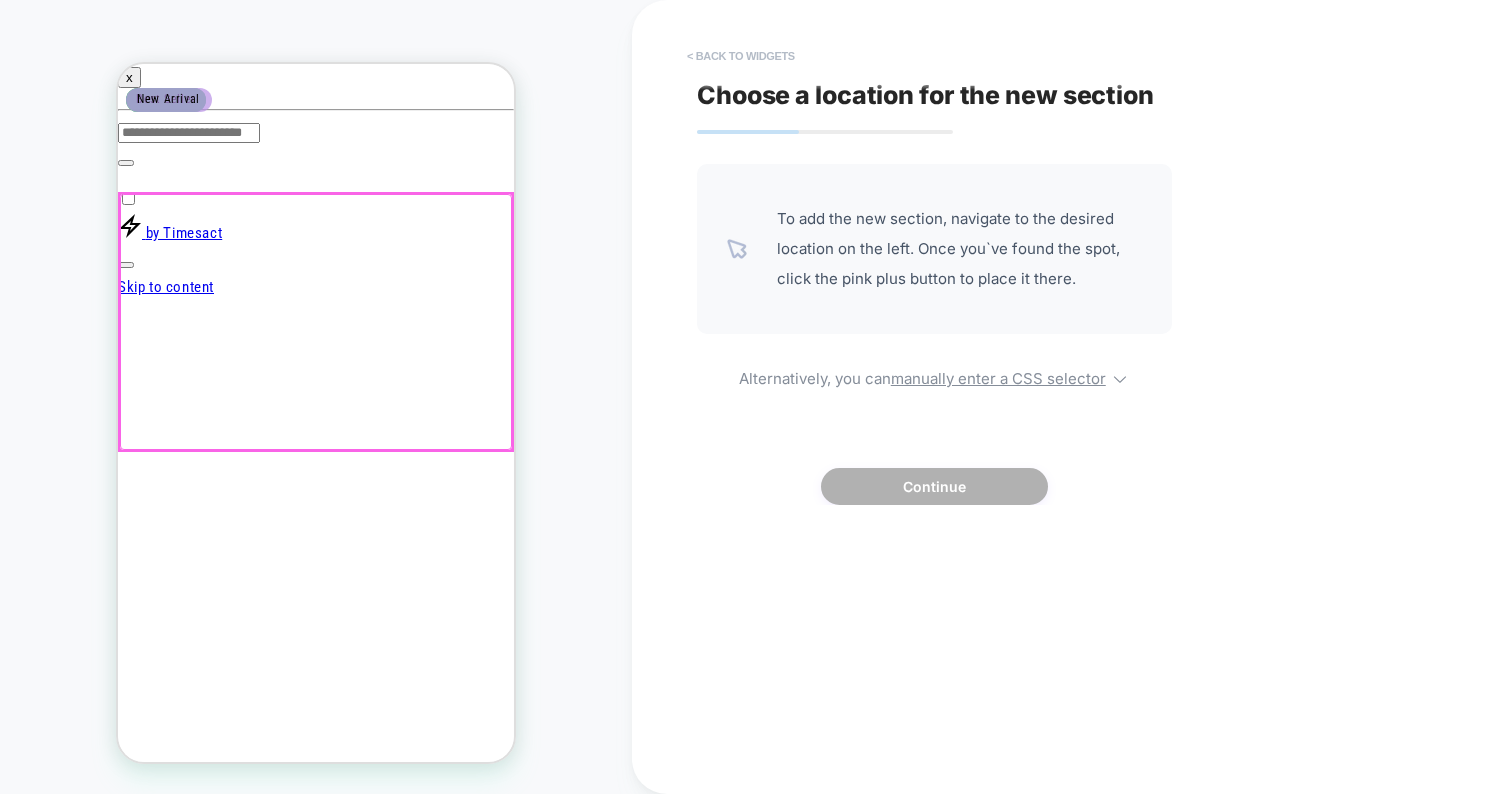 click on "< Back to widgets" at bounding box center [741, 56] 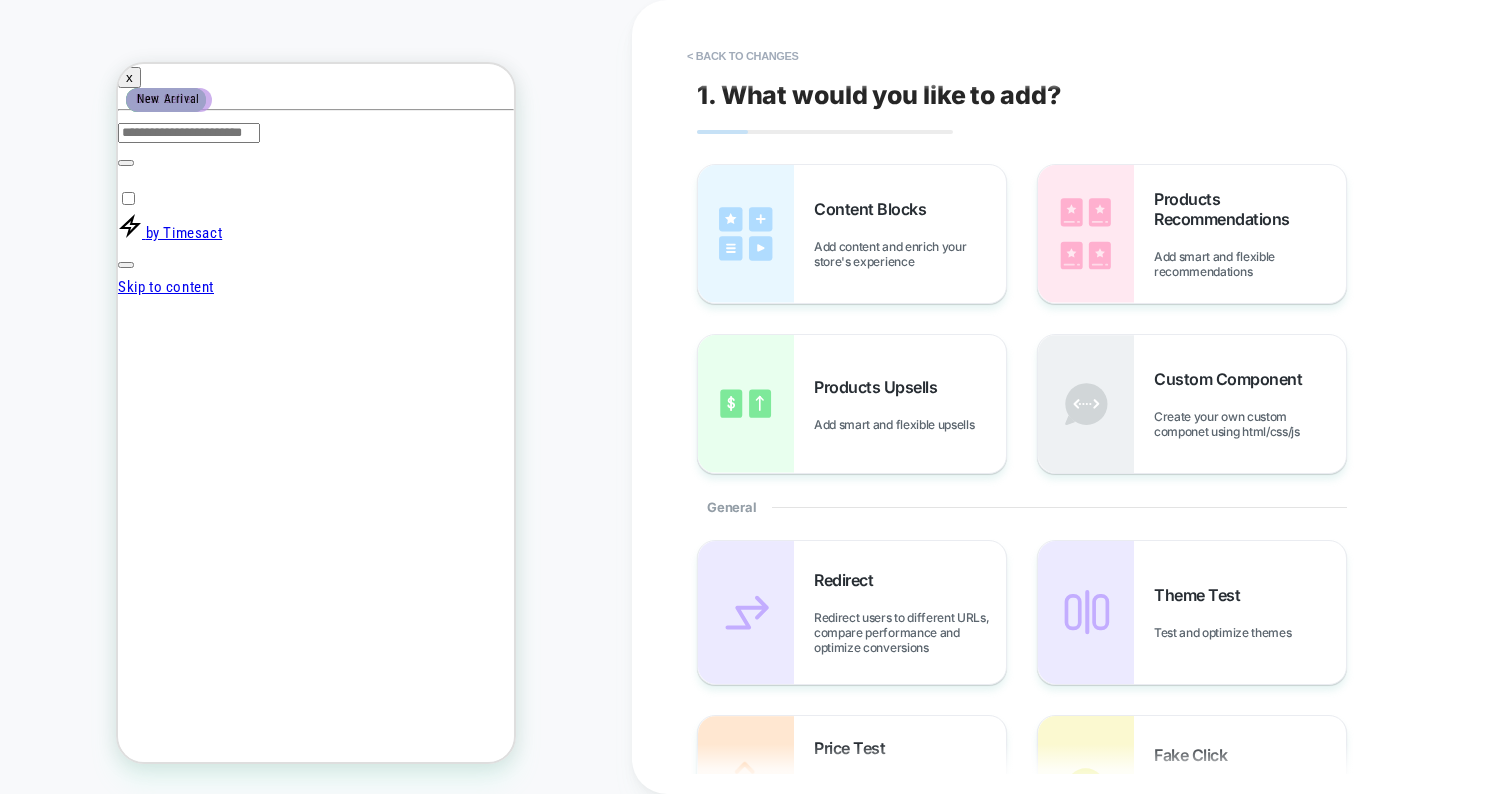 click on "< Back to changes" at bounding box center [743, 56] 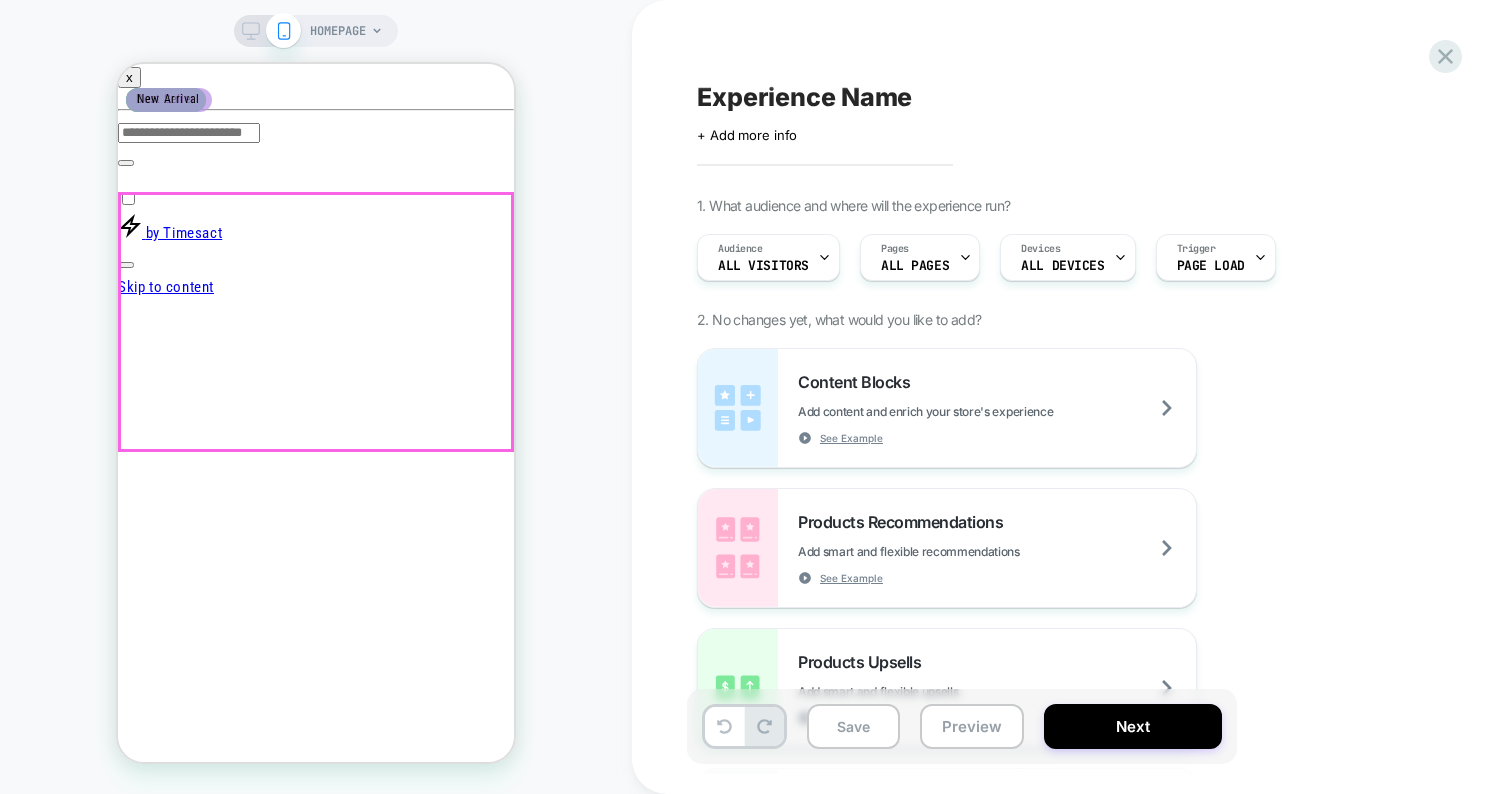 click at bounding box center (815, 3680) 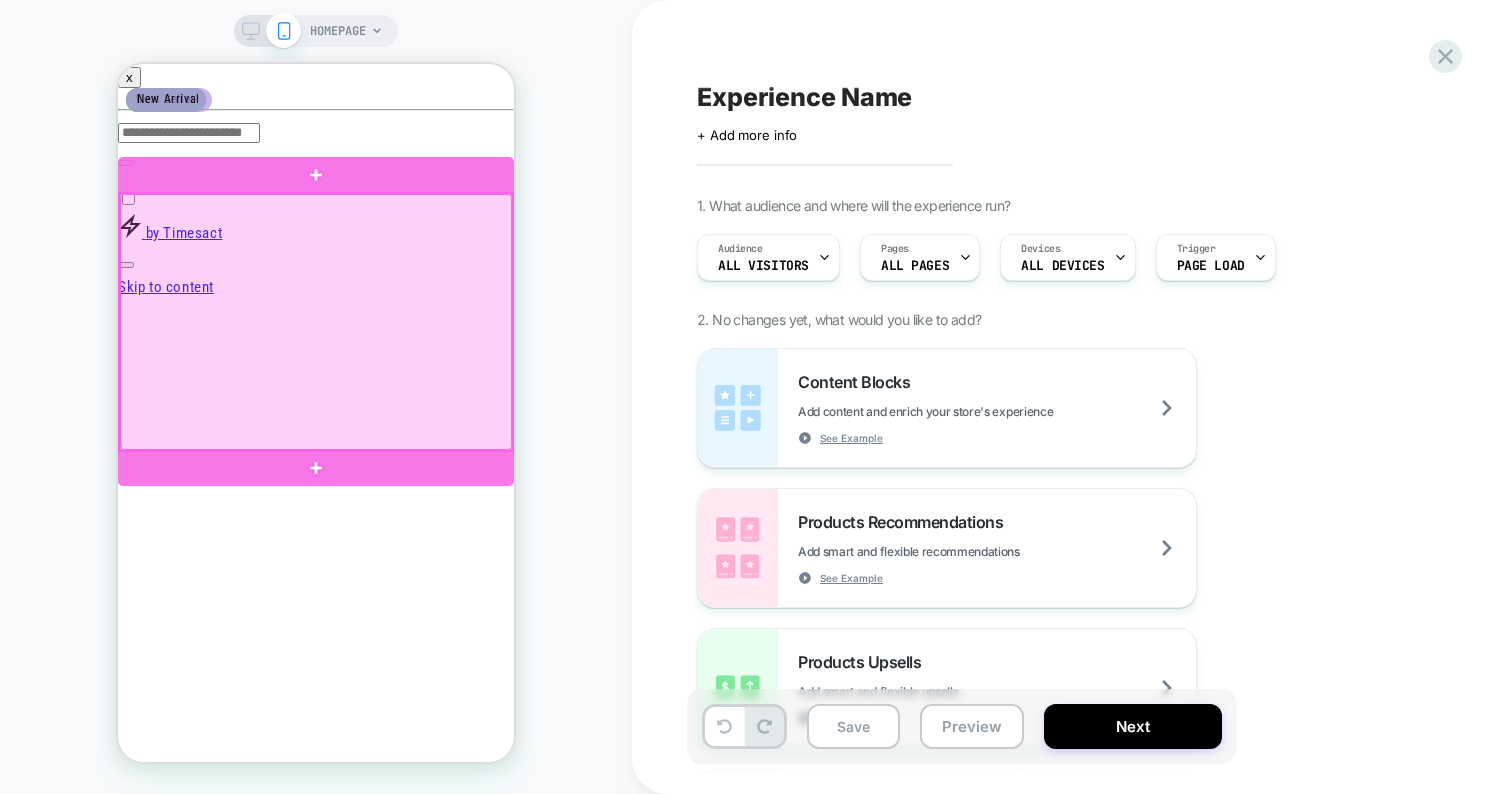 click at bounding box center [316, 322] 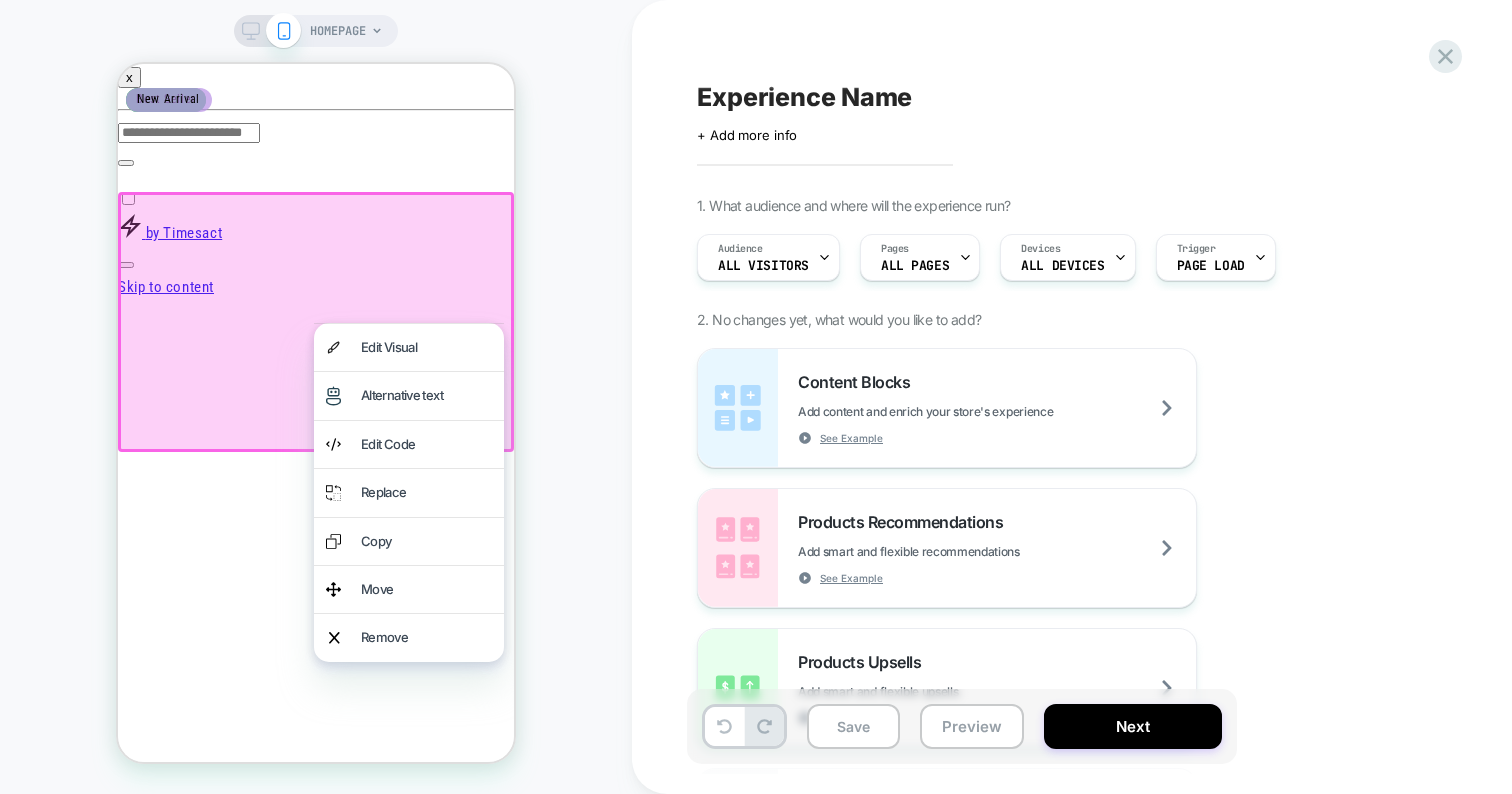 click on "HOMEPAGE" at bounding box center [316, 397] 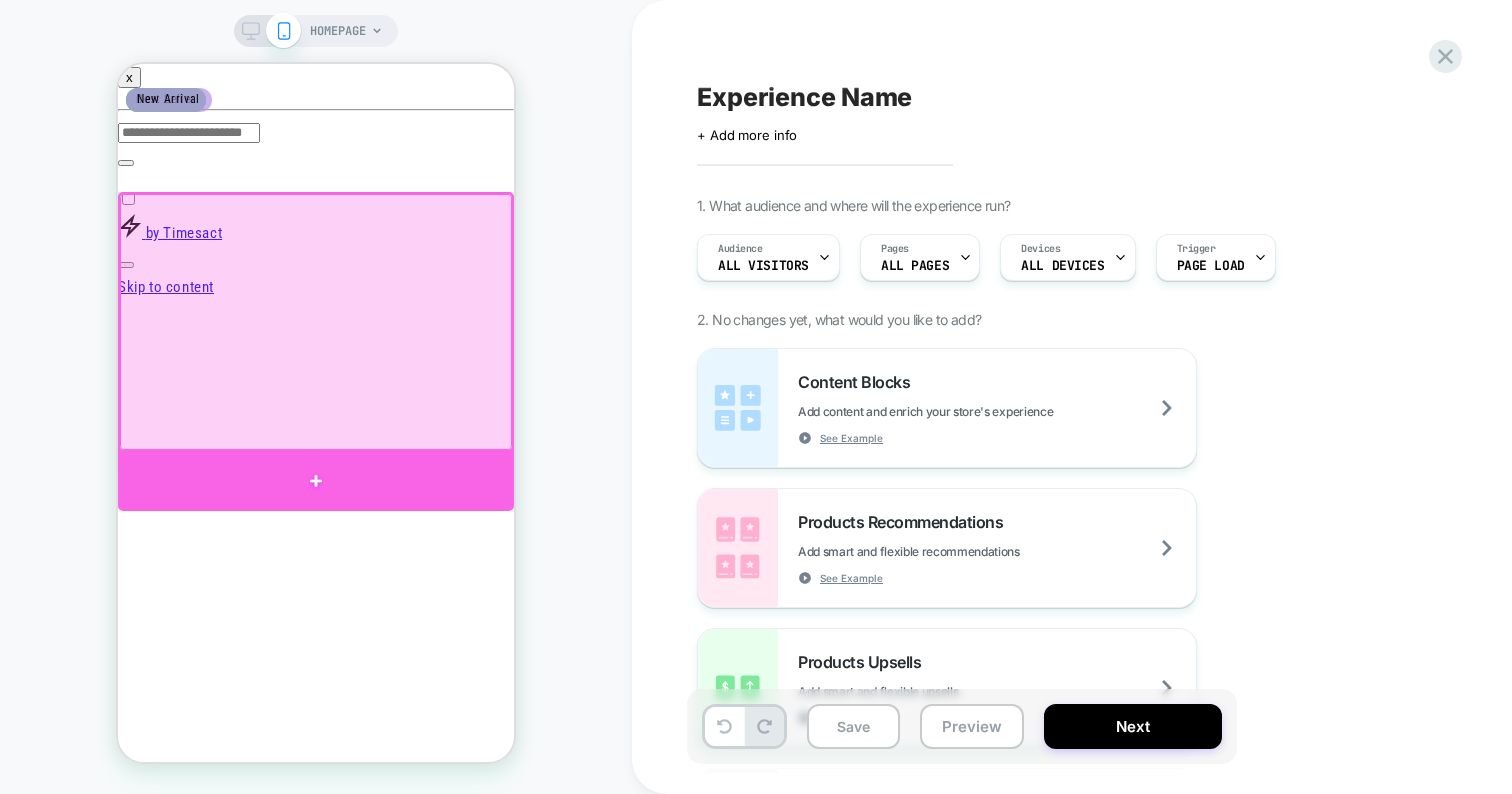 click at bounding box center (316, 482) 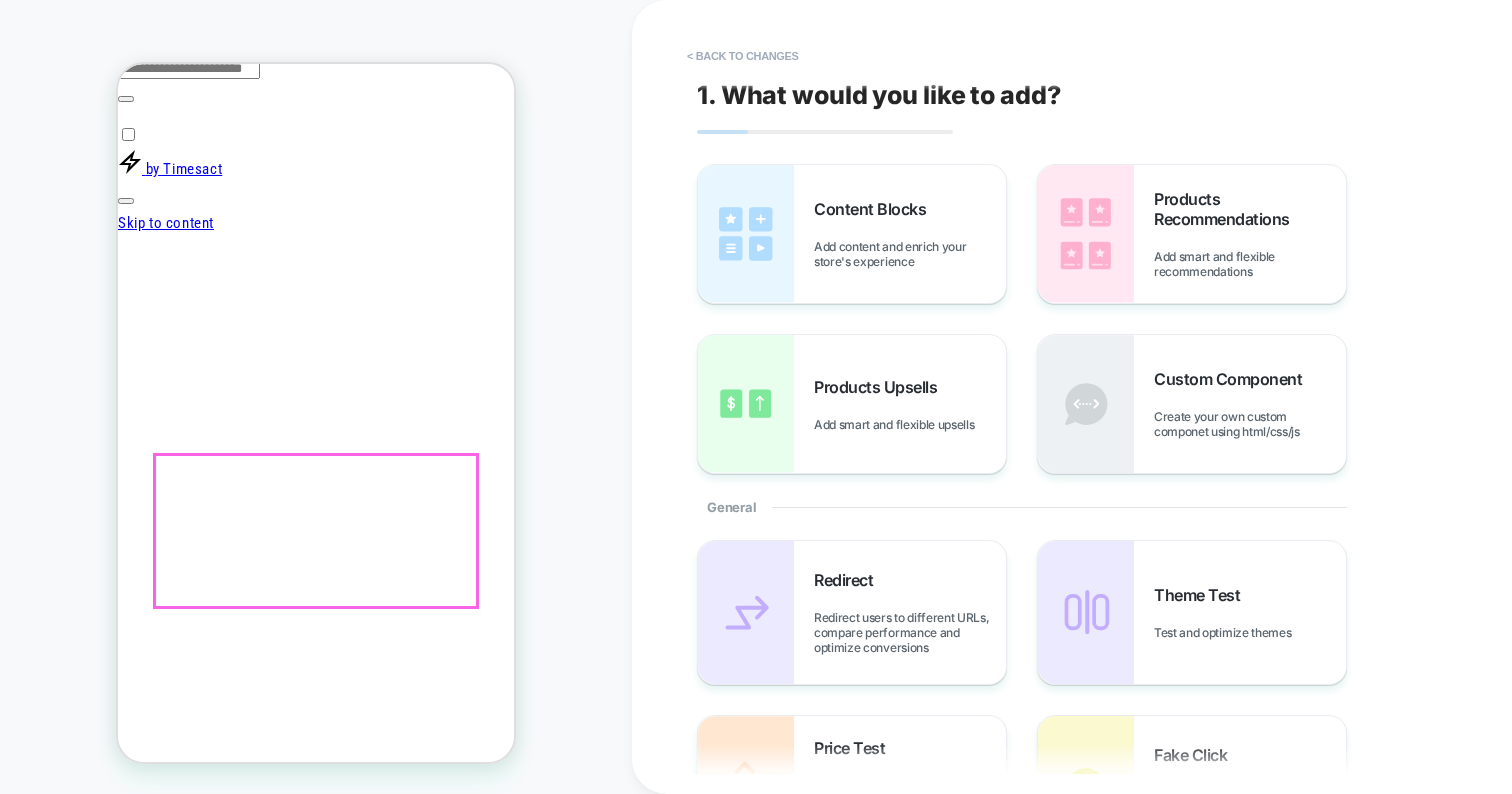 scroll, scrollTop: 64, scrollLeft: 0, axis: vertical 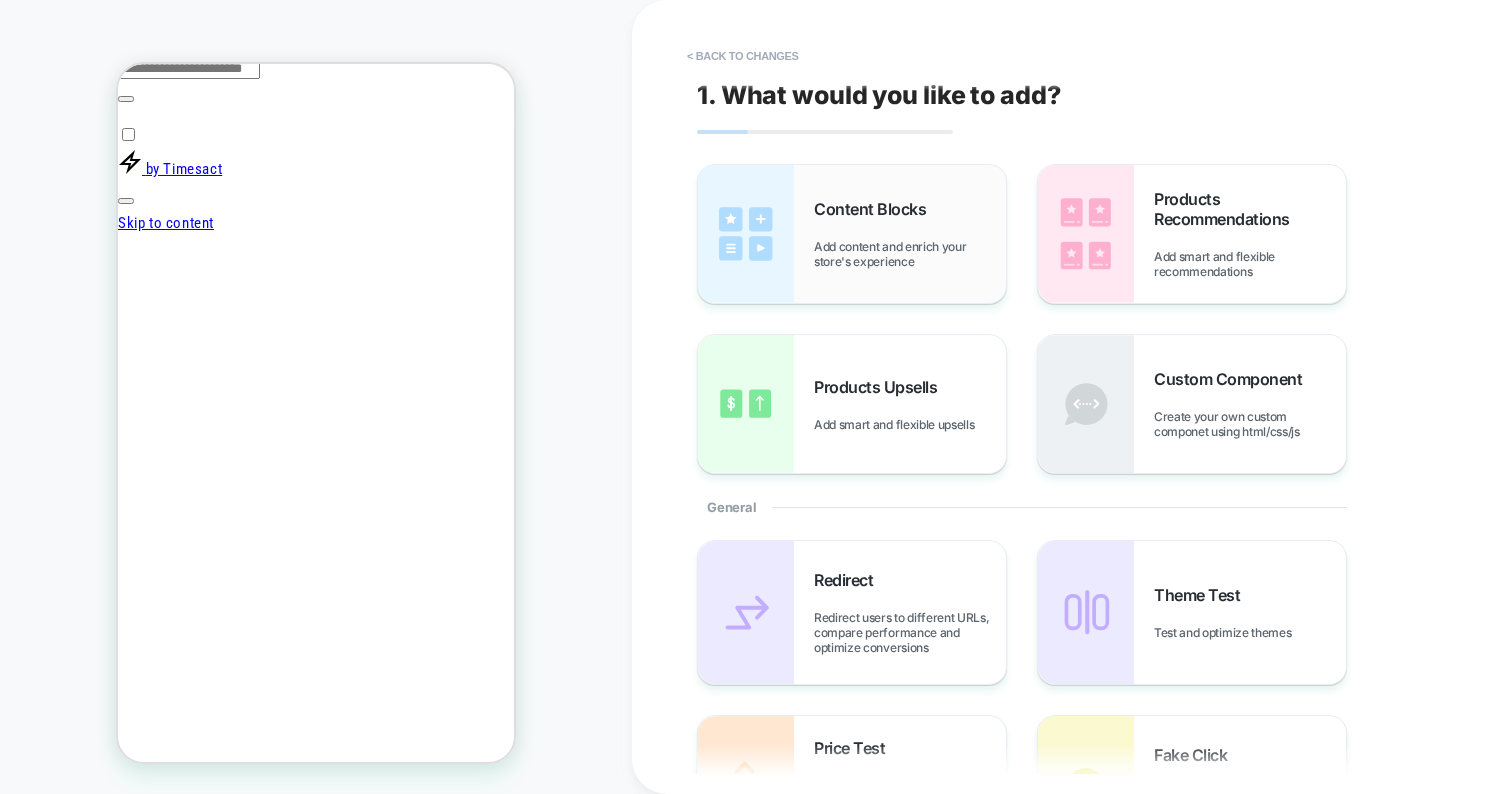 click on "Content Blocks" at bounding box center [875, 209] 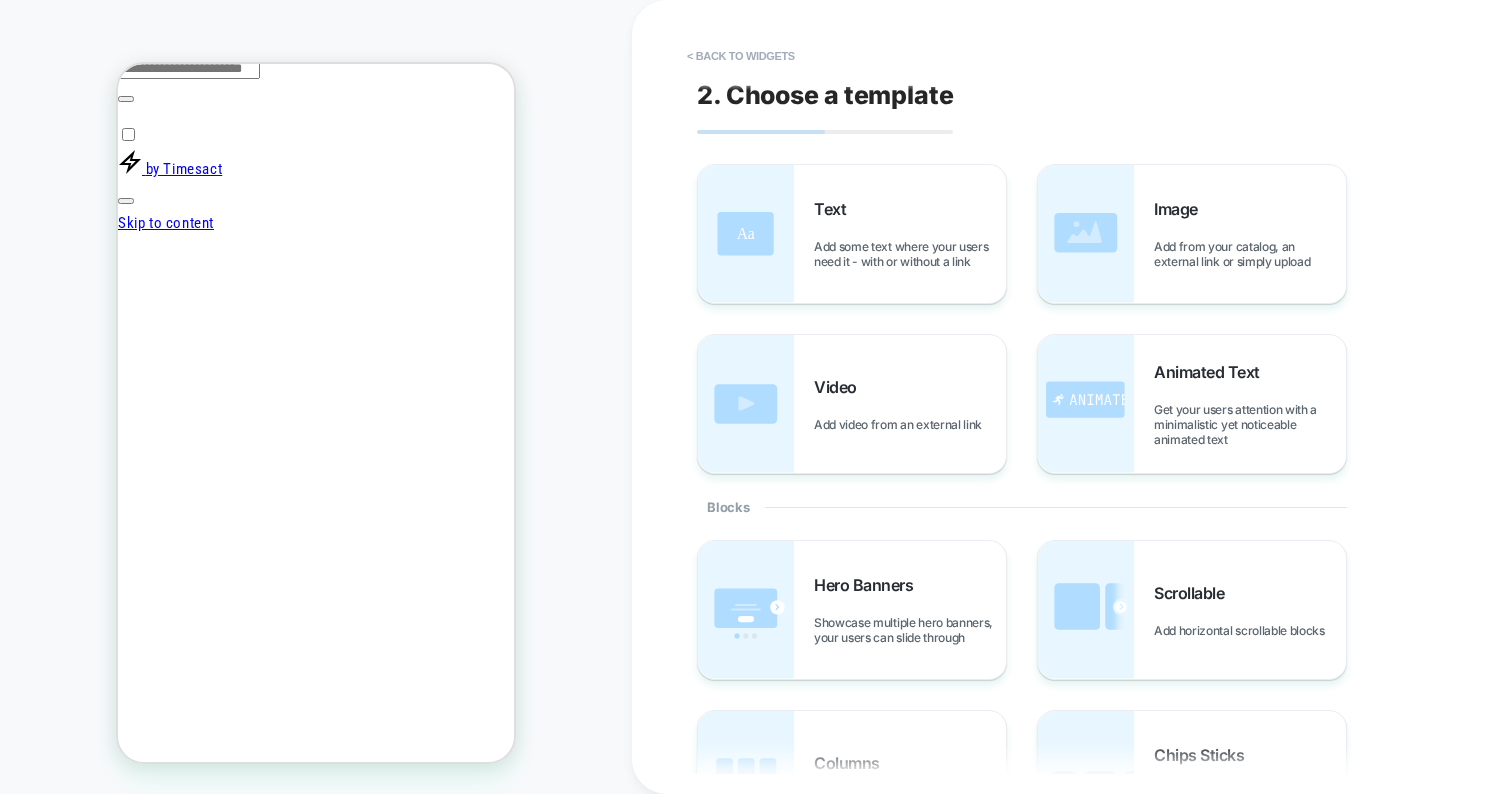 scroll, scrollTop: 123, scrollLeft: 0, axis: vertical 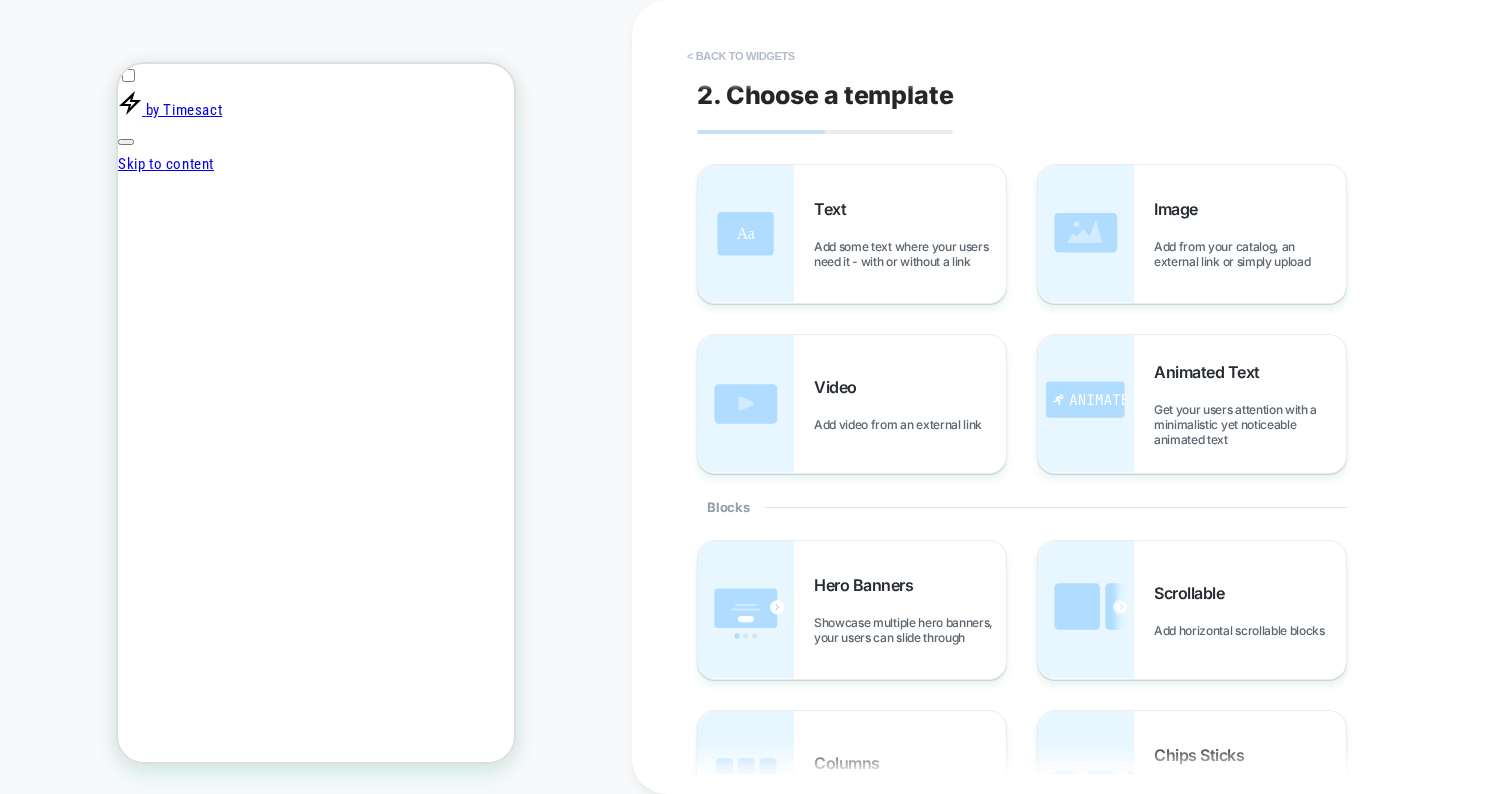 click on "< Back to widgets" at bounding box center (741, 56) 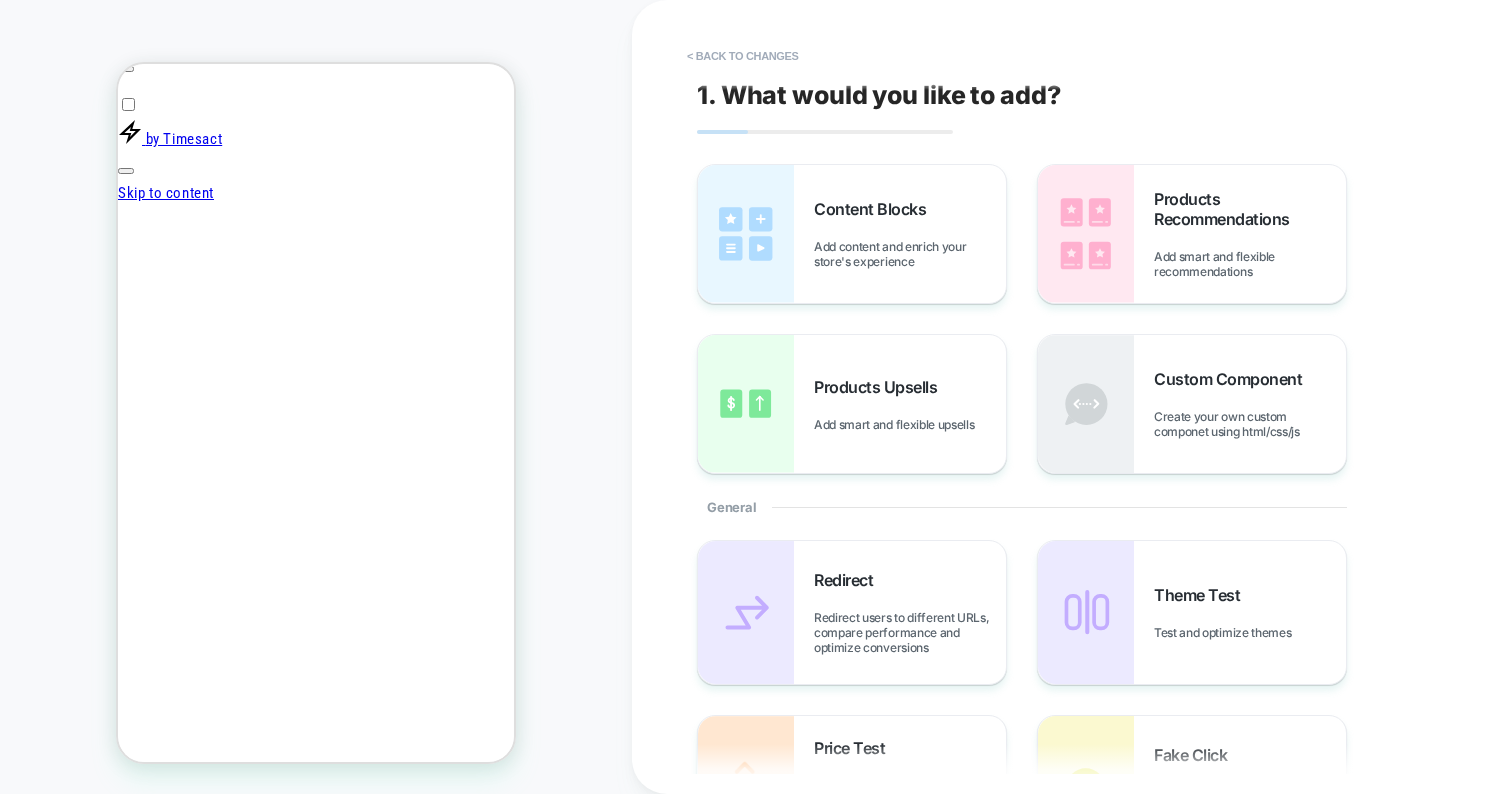 scroll, scrollTop: 65, scrollLeft: 0, axis: vertical 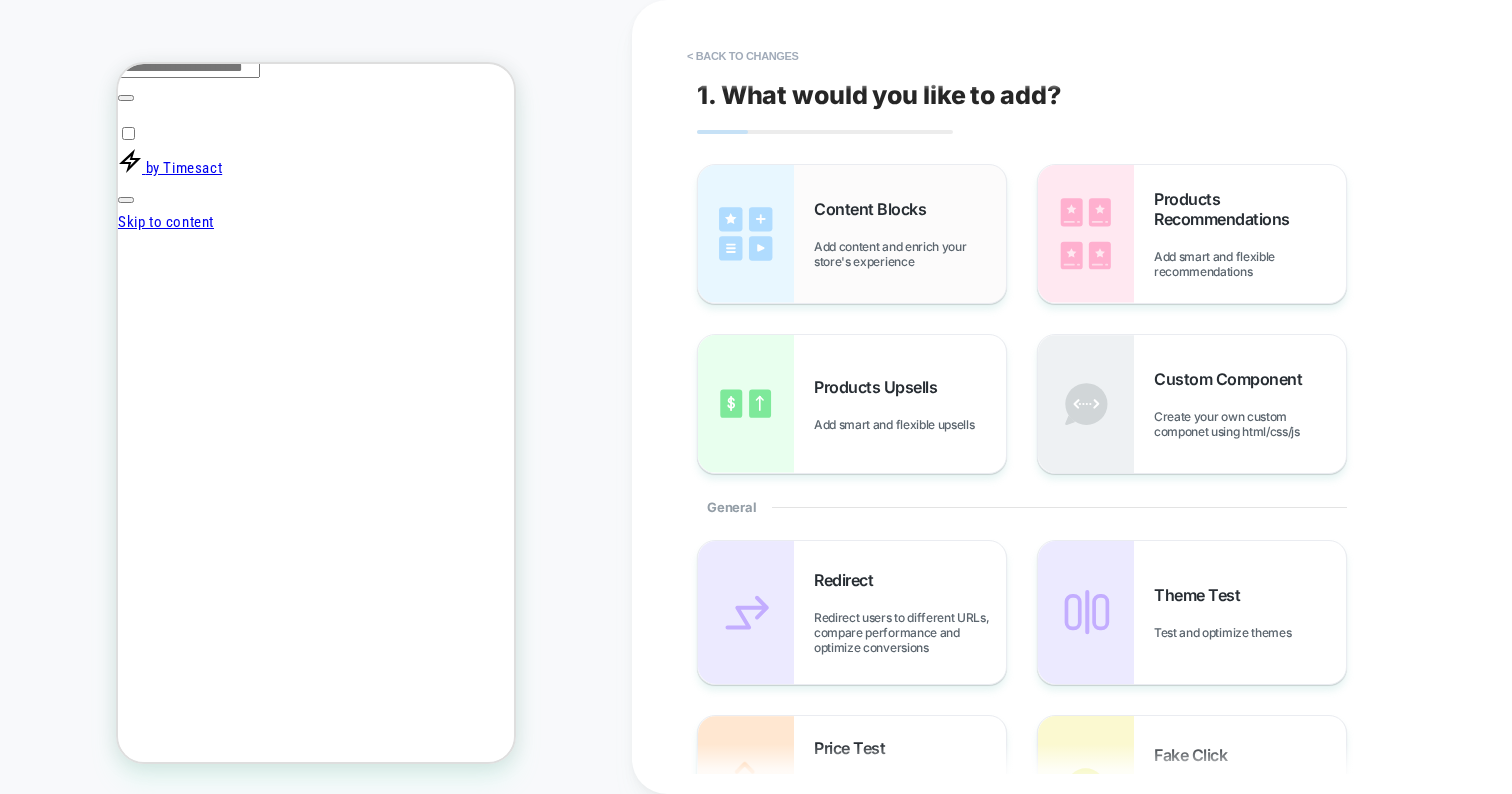 click on "Content Blocks Add content and enrich your store's experience" at bounding box center [852, 234] 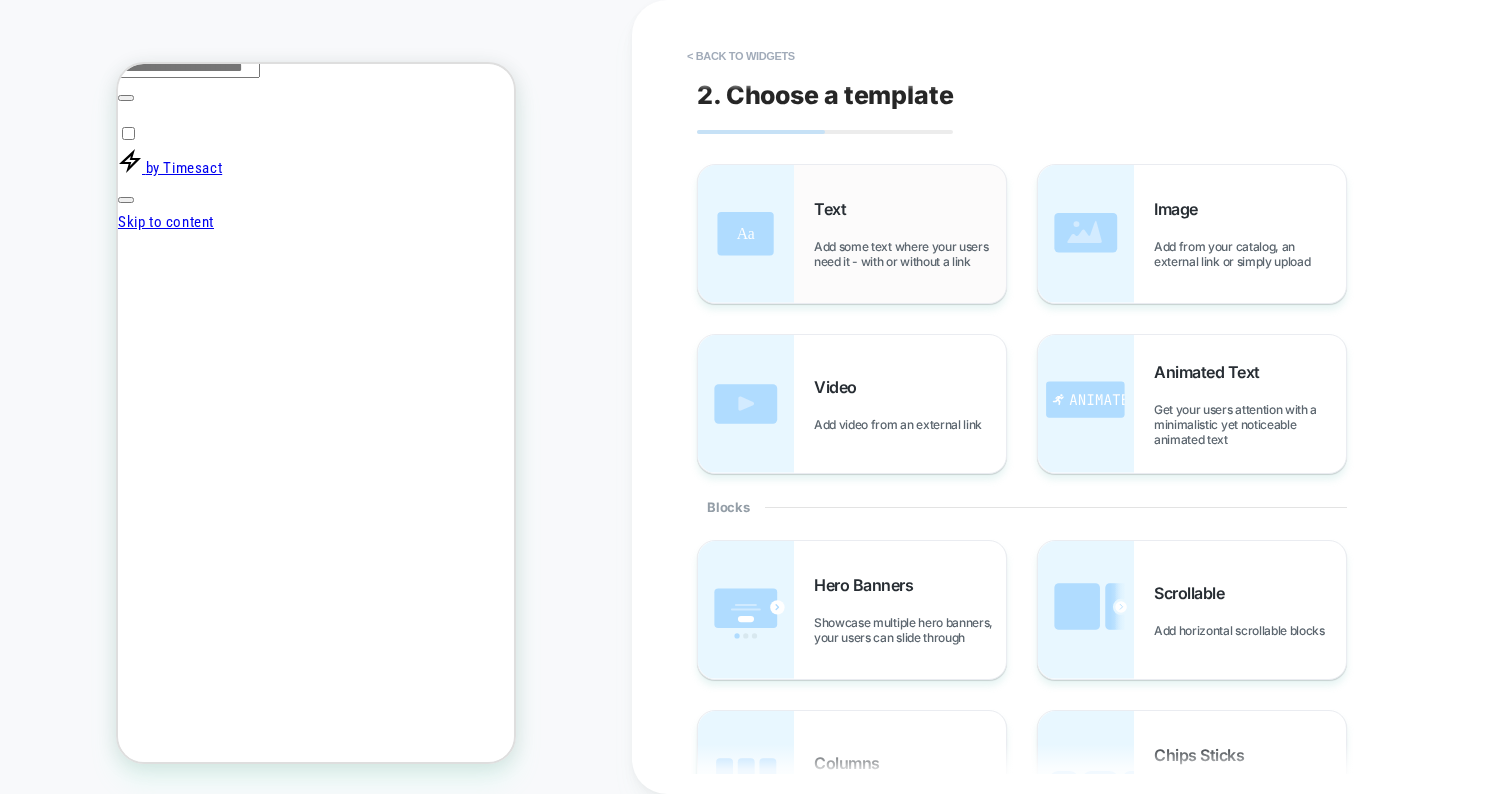 click on "Text Add some text where your users need it - with or without a link" at bounding box center (852, 234) 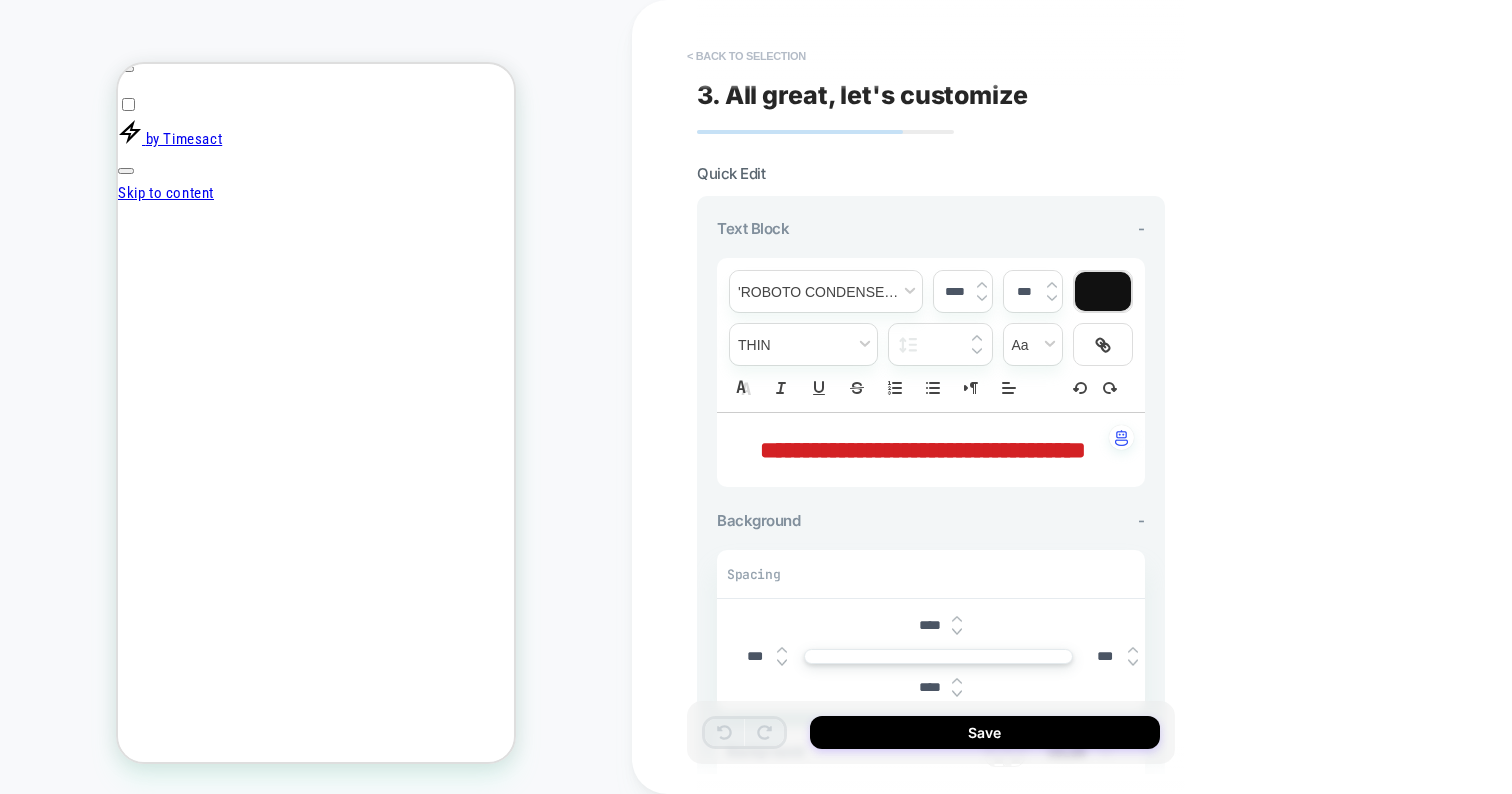 click on "< Back to selection" at bounding box center [746, 56] 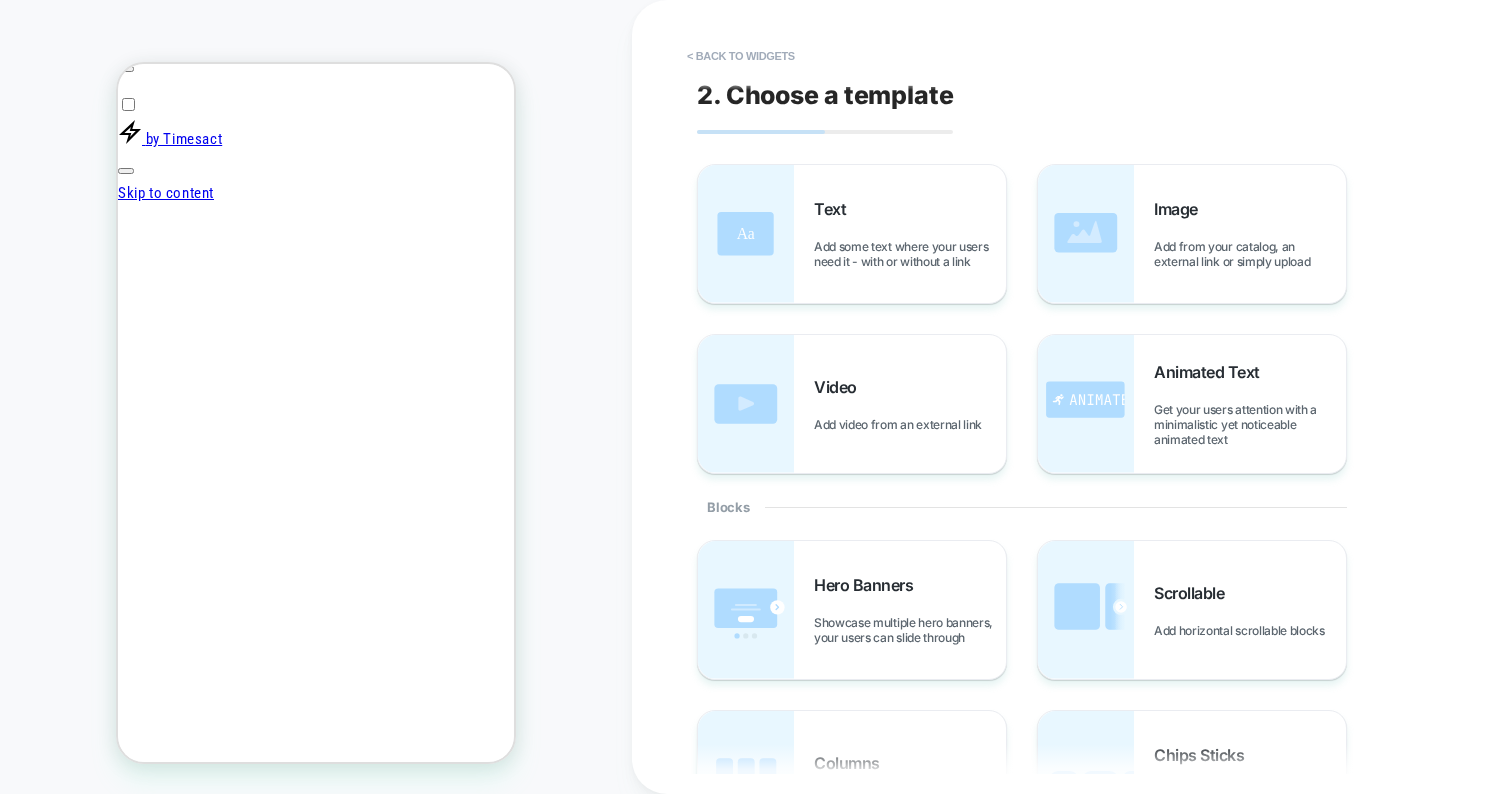 click on "< Back to widgets" at bounding box center (741, 56) 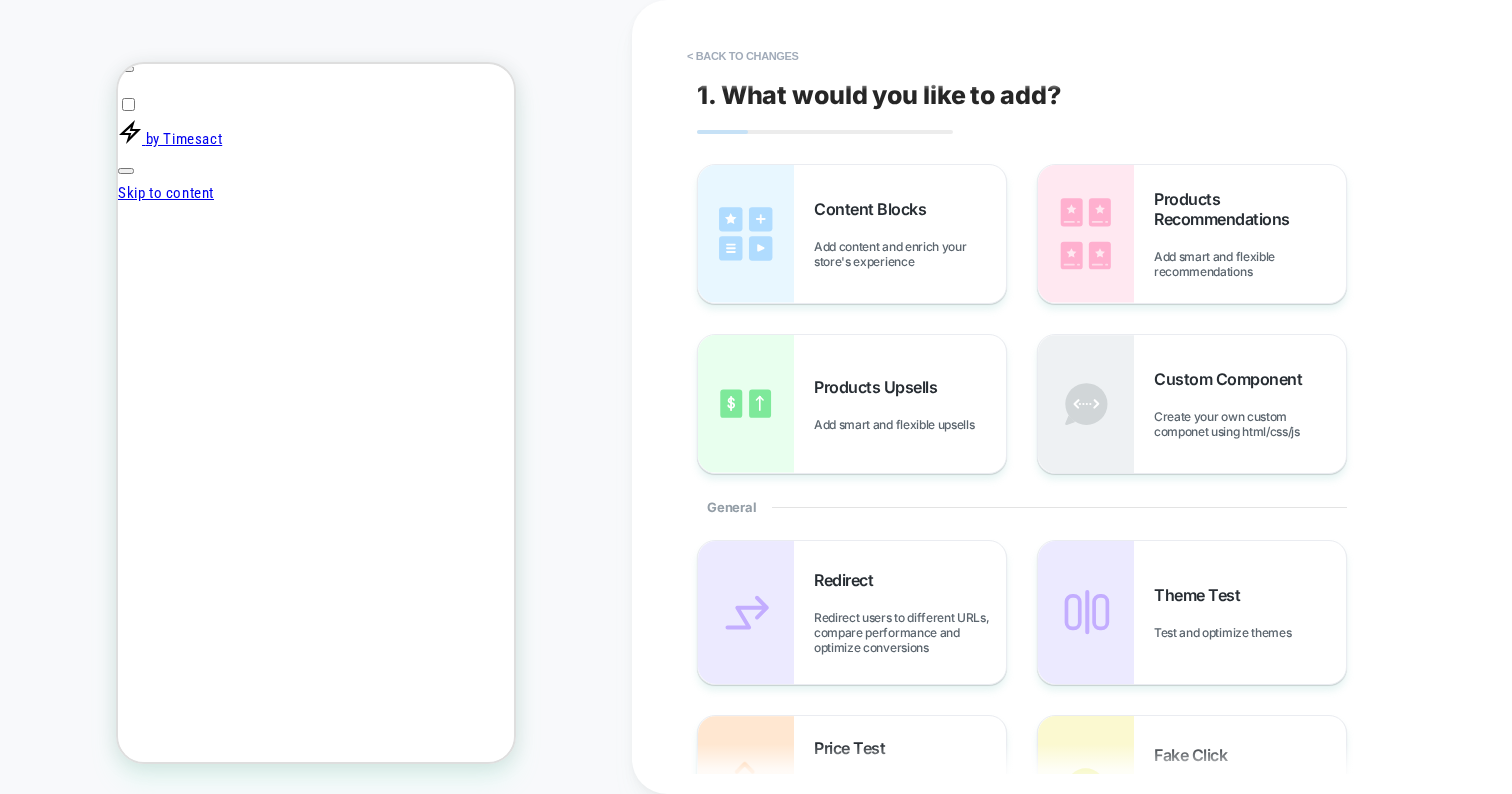 scroll, scrollTop: 66, scrollLeft: 0, axis: vertical 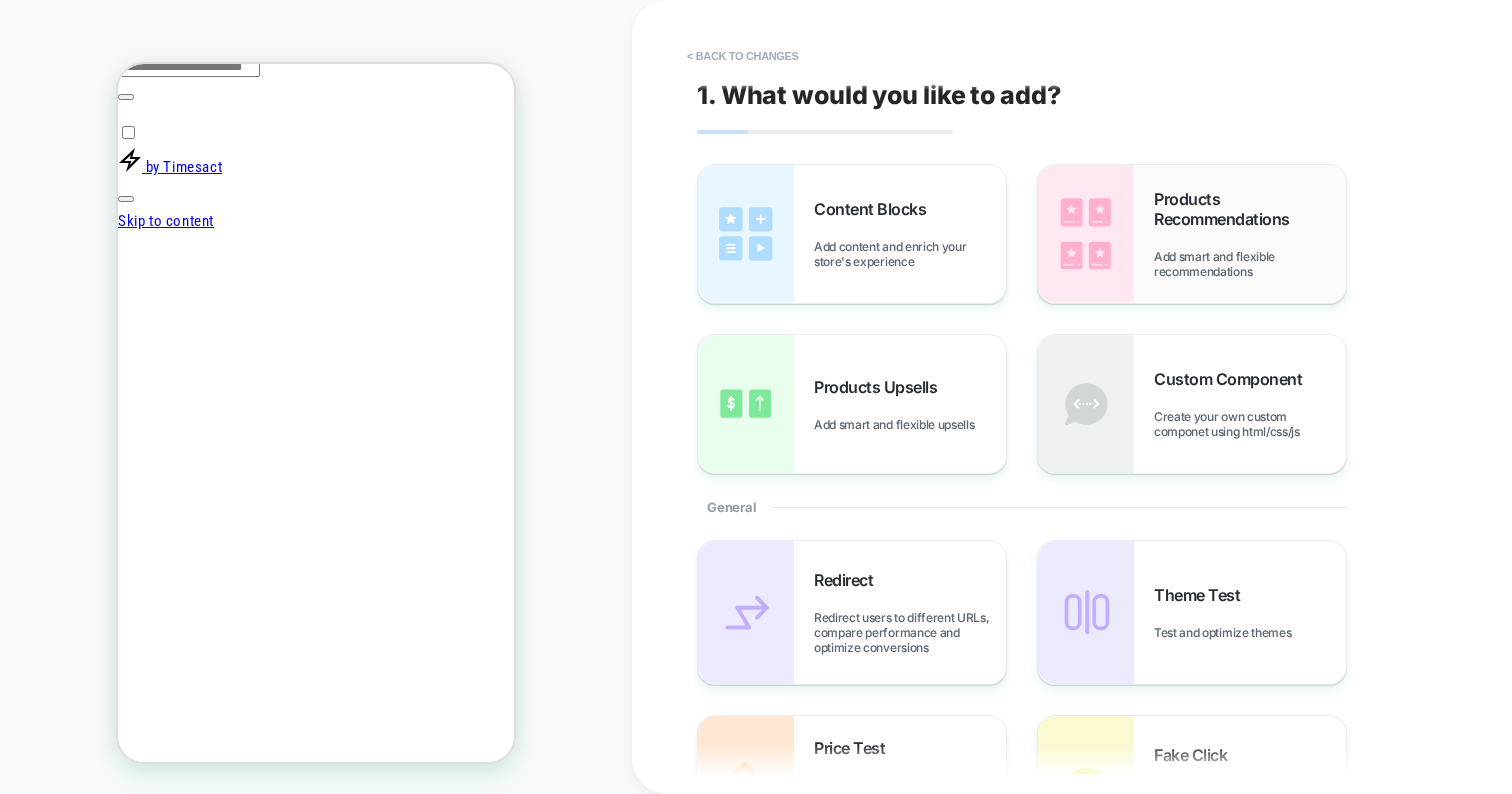 click on "Products Recommendations" at bounding box center (1250, 209) 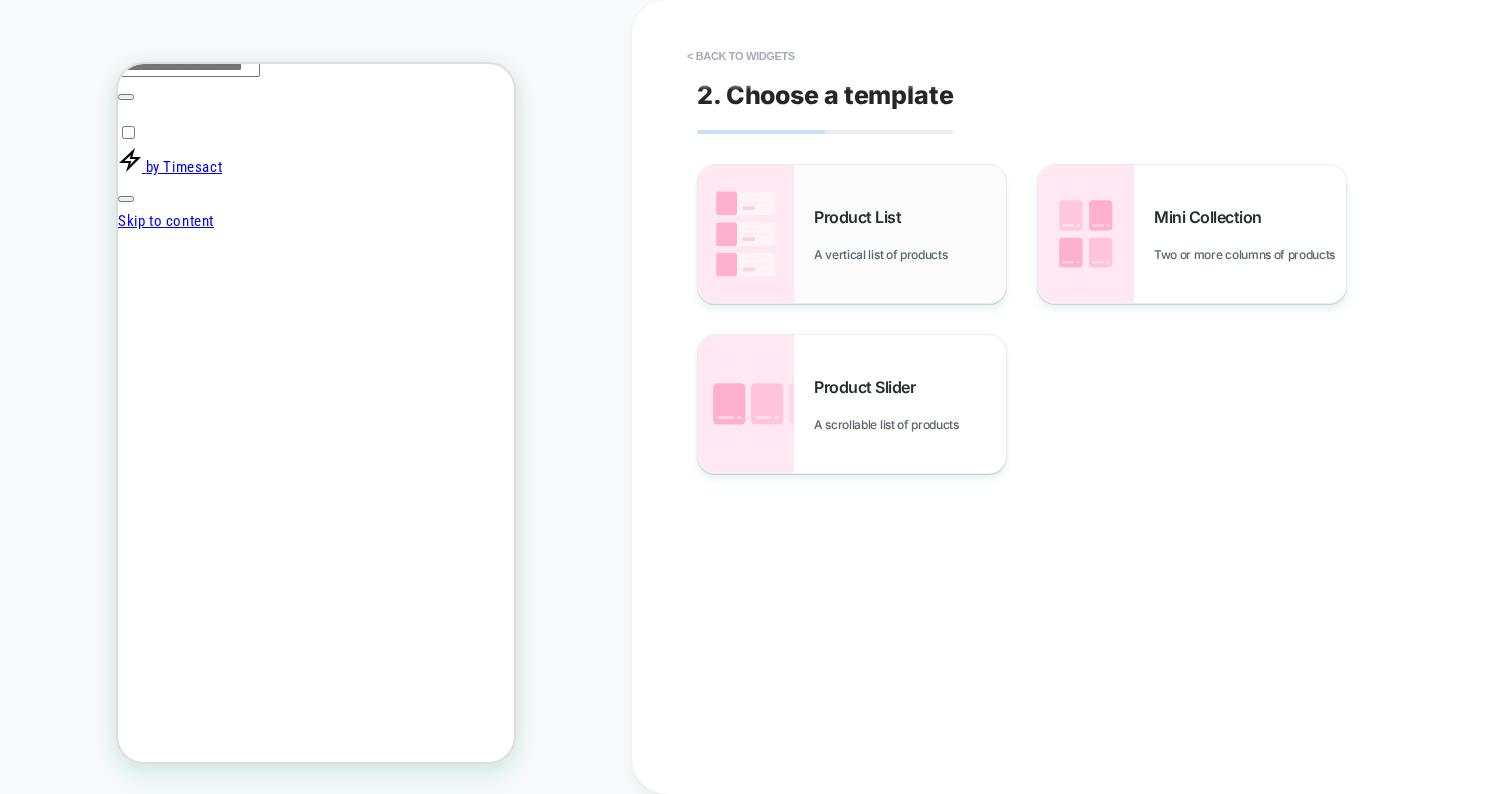 click on "Product List A vertical list of products" at bounding box center (852, 234) 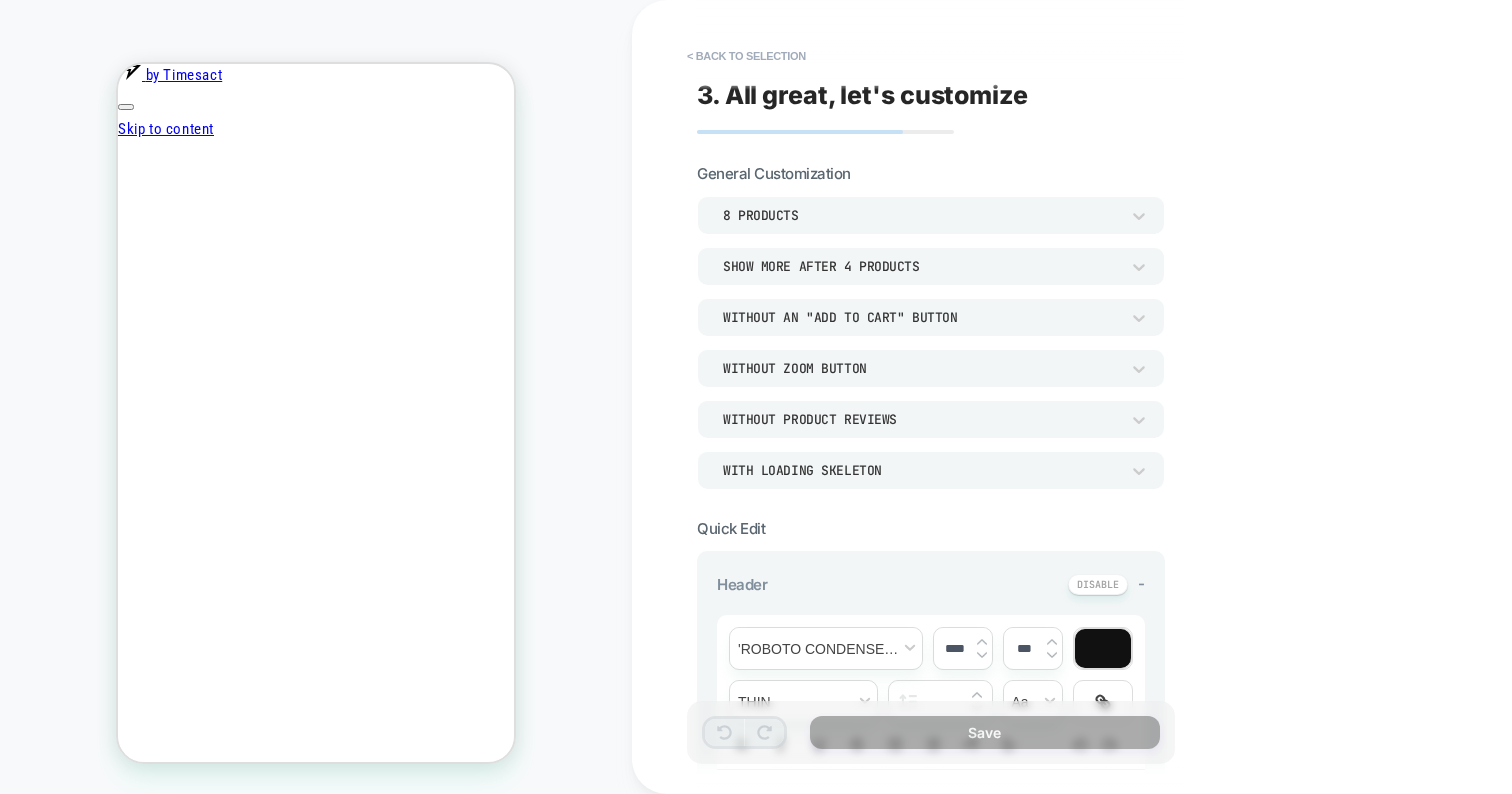 scroll, scrollTop: 710, scrollLeft: 0, axis: vertical 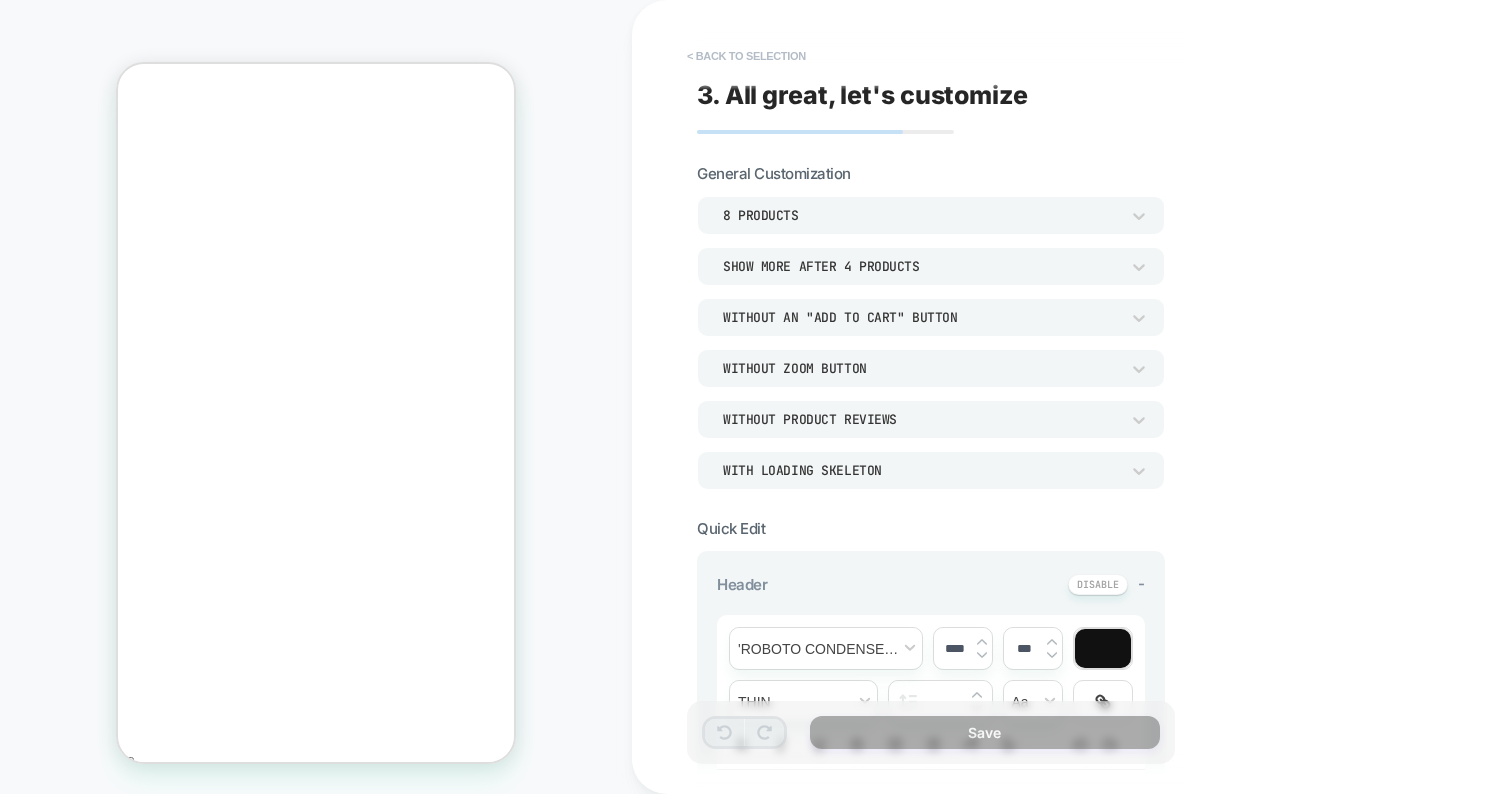 click on "< Back to selection" at bounding box center [746, 56] 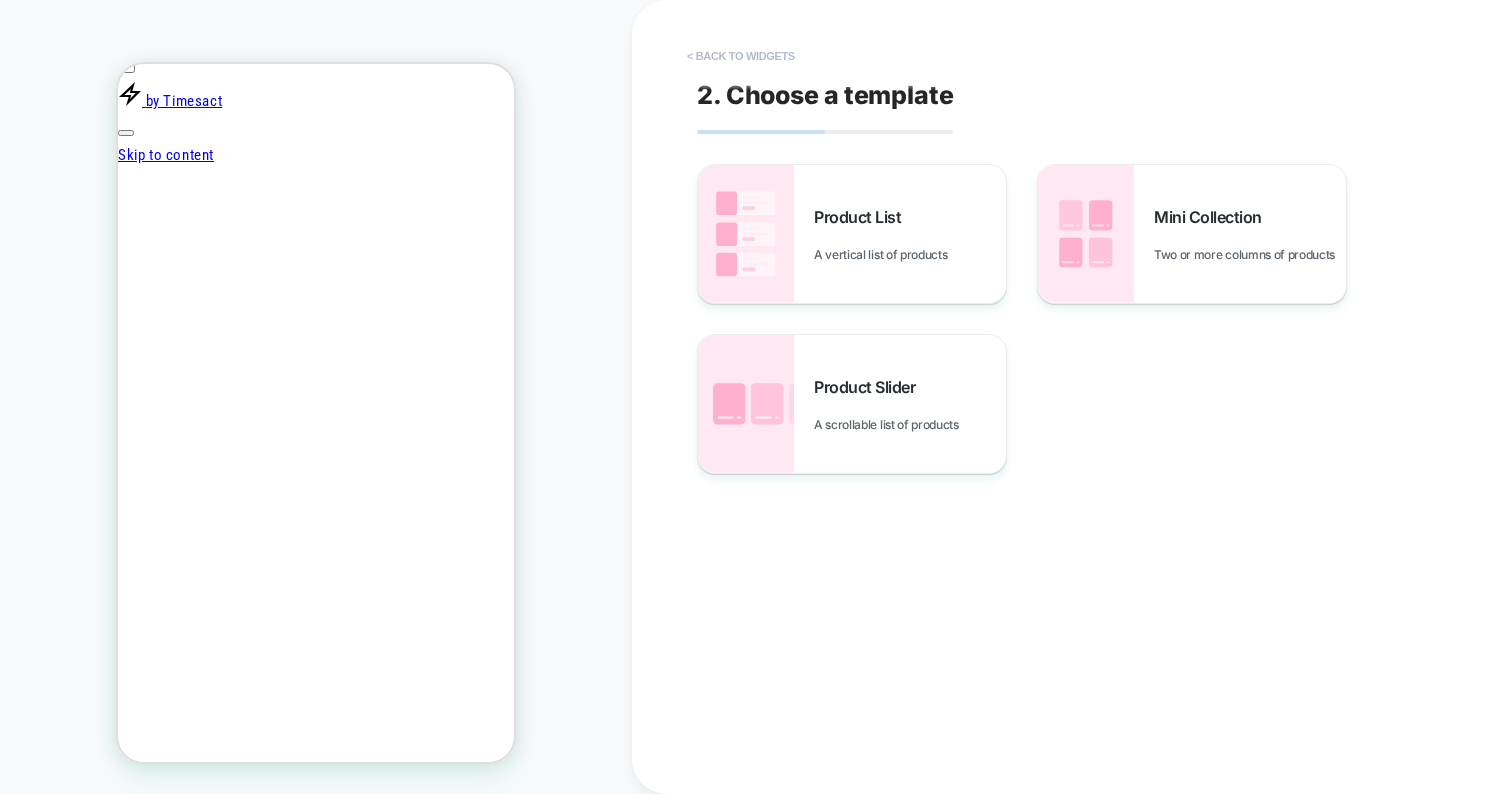 scroll, scrollTop: 123, scrollLeft: 0, axis: vertical 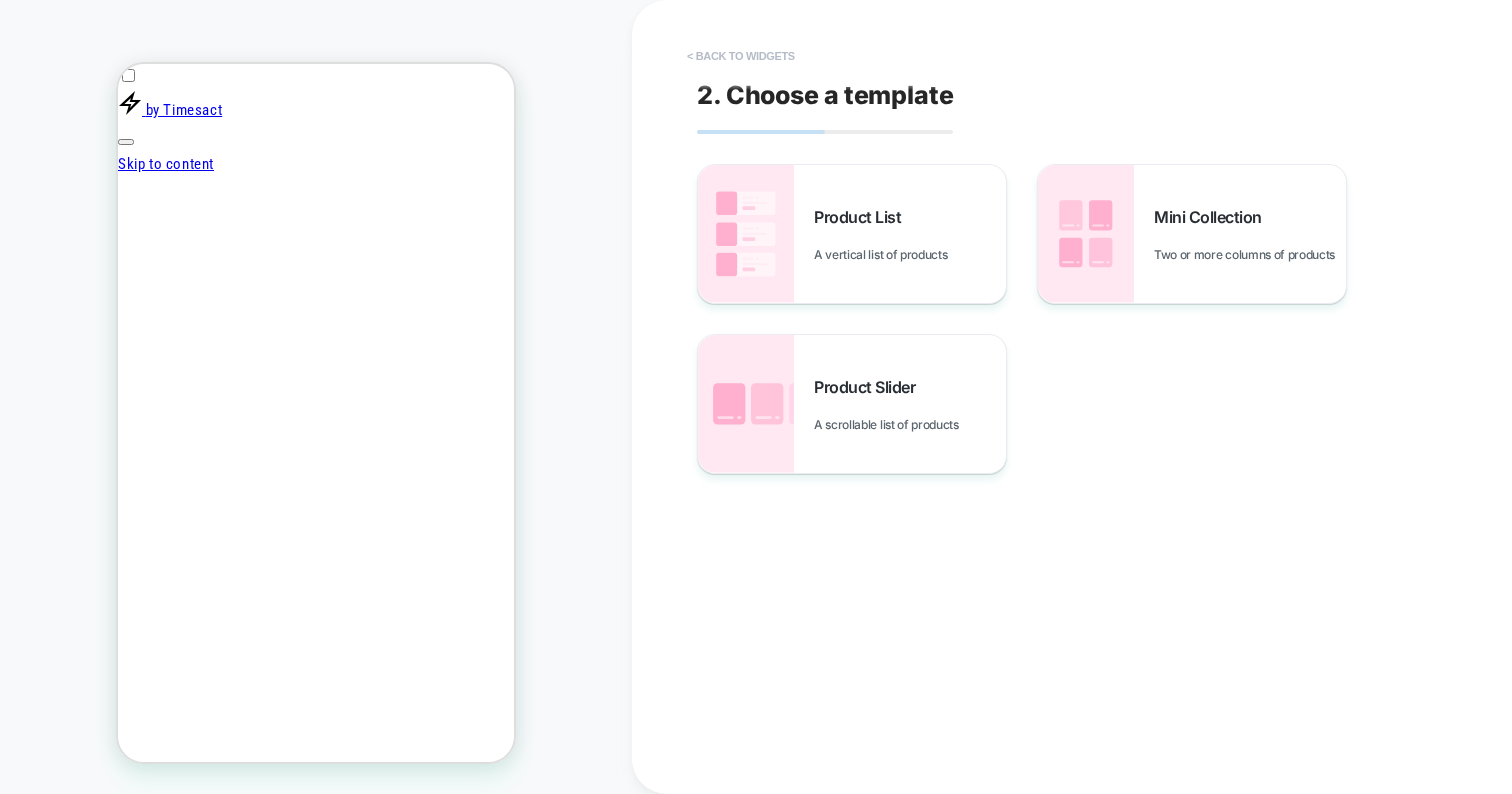 click on "< Back to widgets" at bounding box center (741, 56) 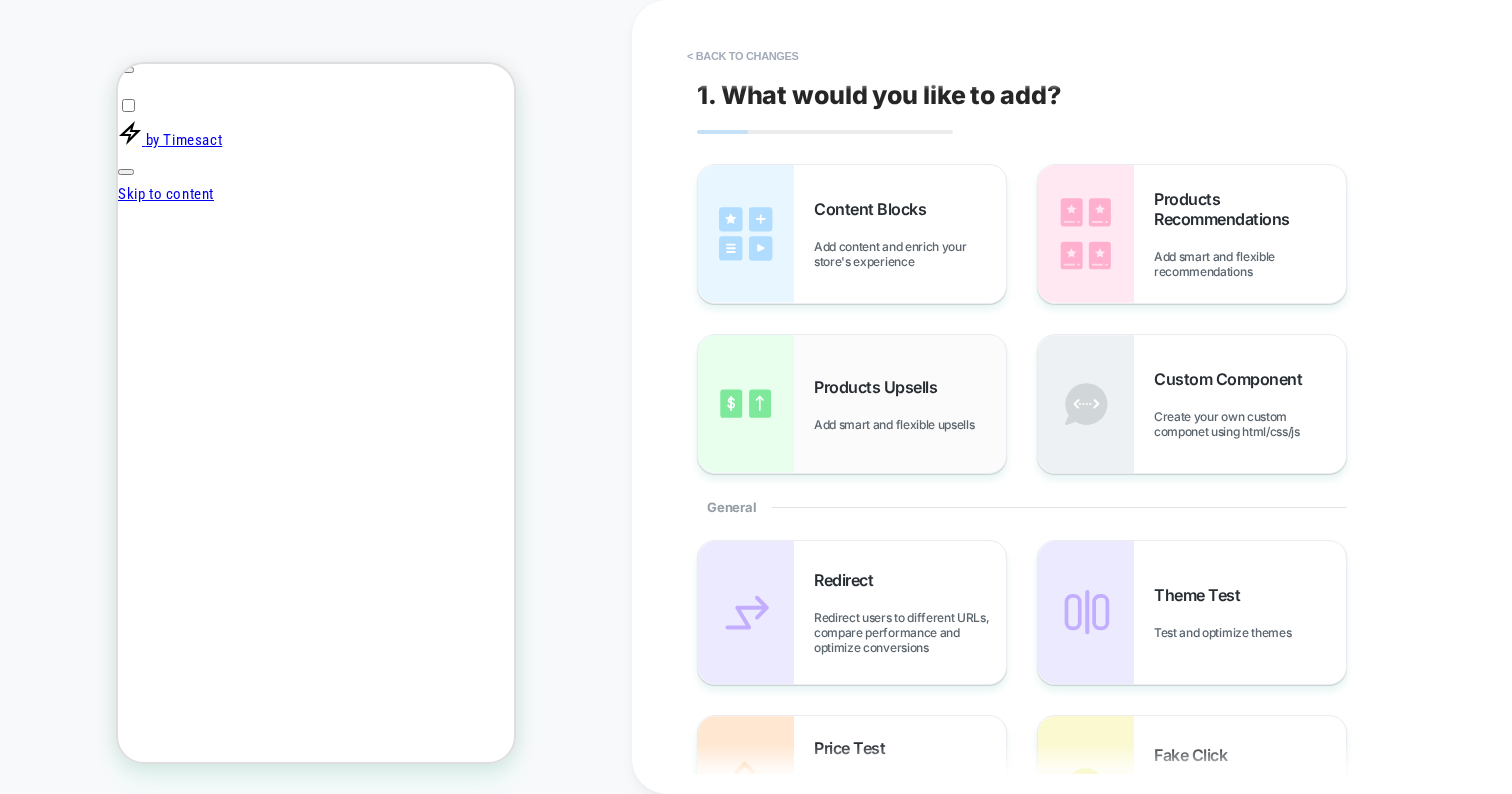 scroll, scrollTop: 65, scrollLeft: 0, axis: vertical 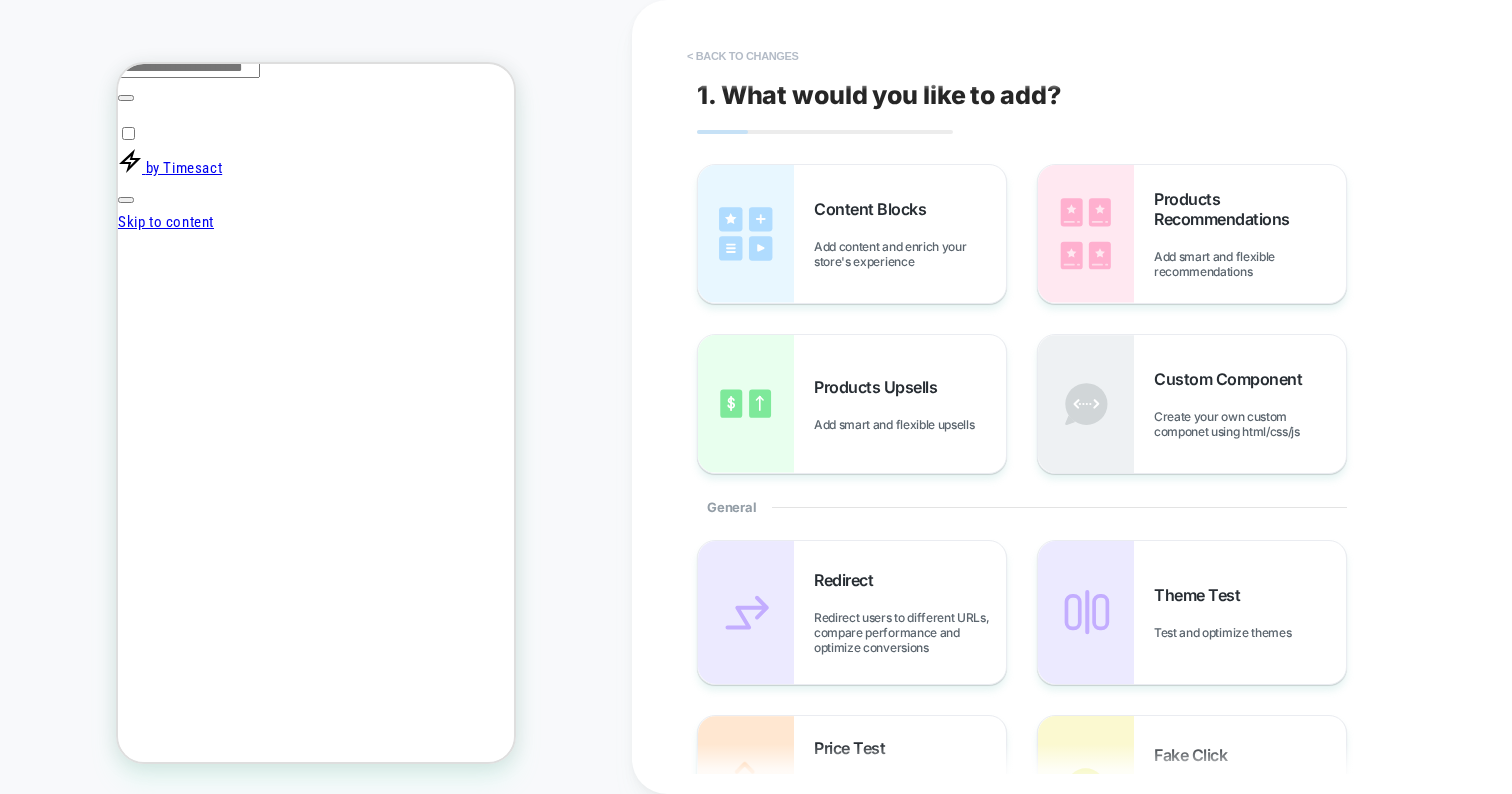 click on "< Back to changes" at bounding box center (743, 56) 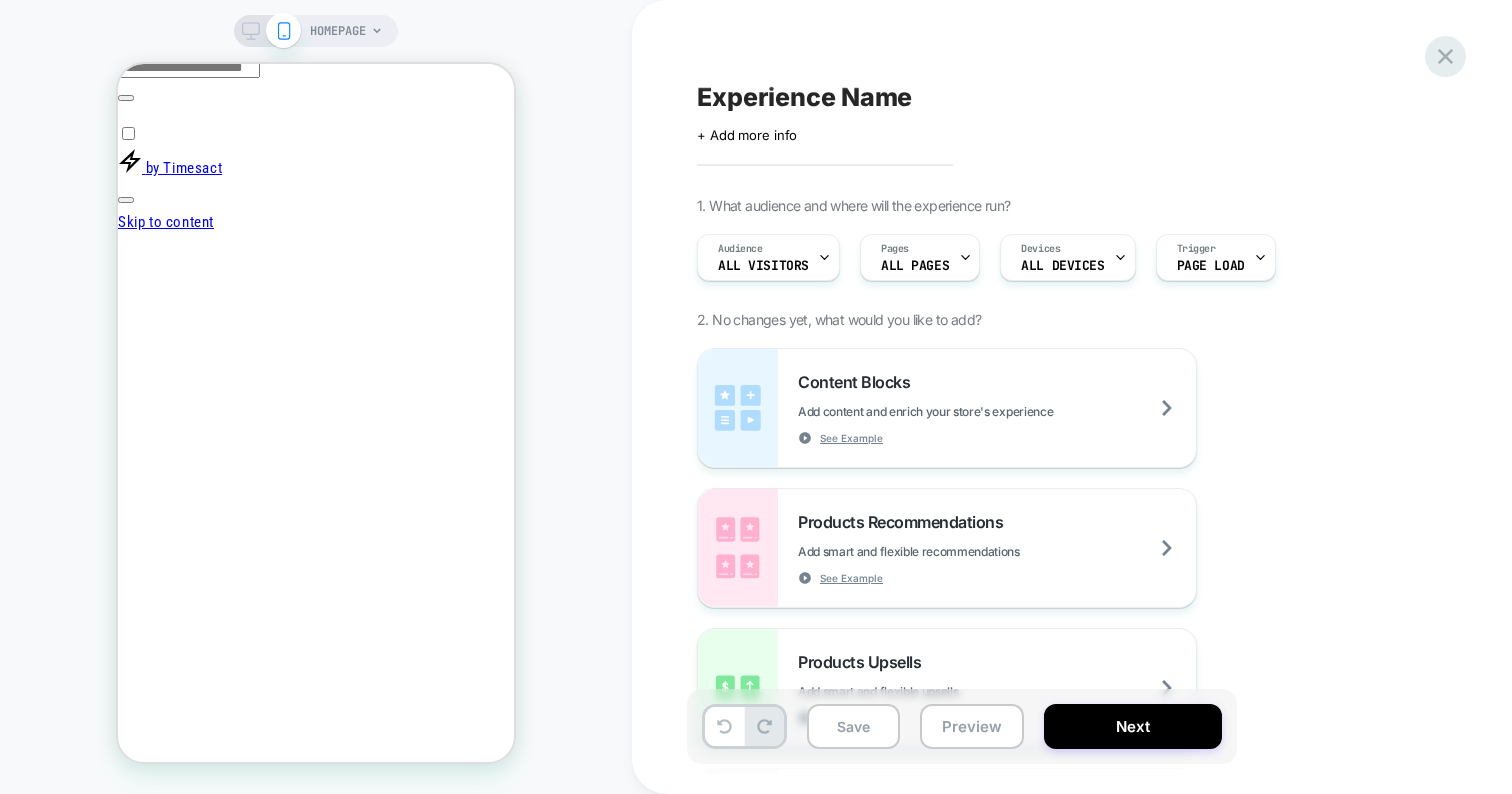 click 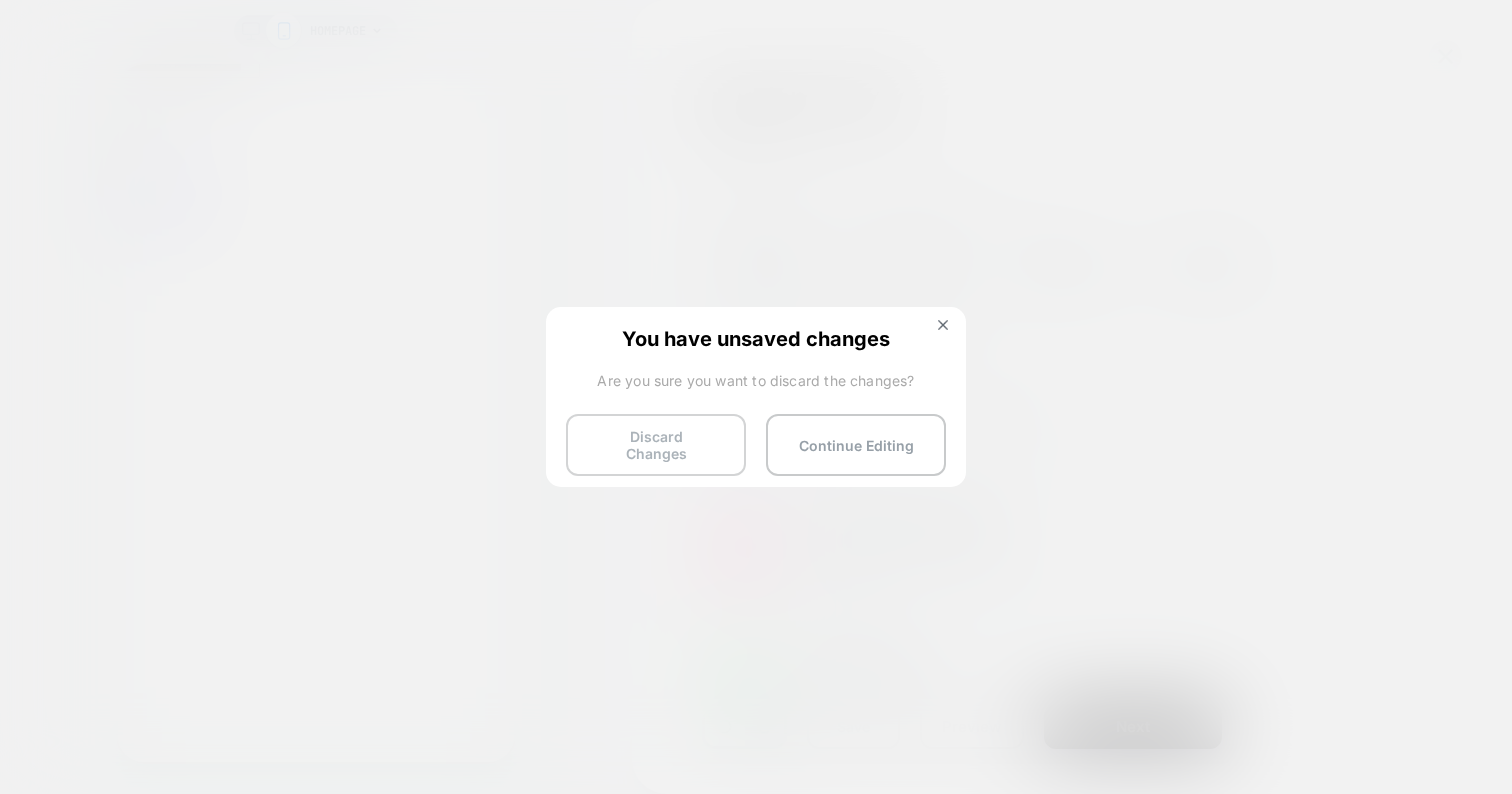 click on "Discard Changes" at bounding box center [656, 445] 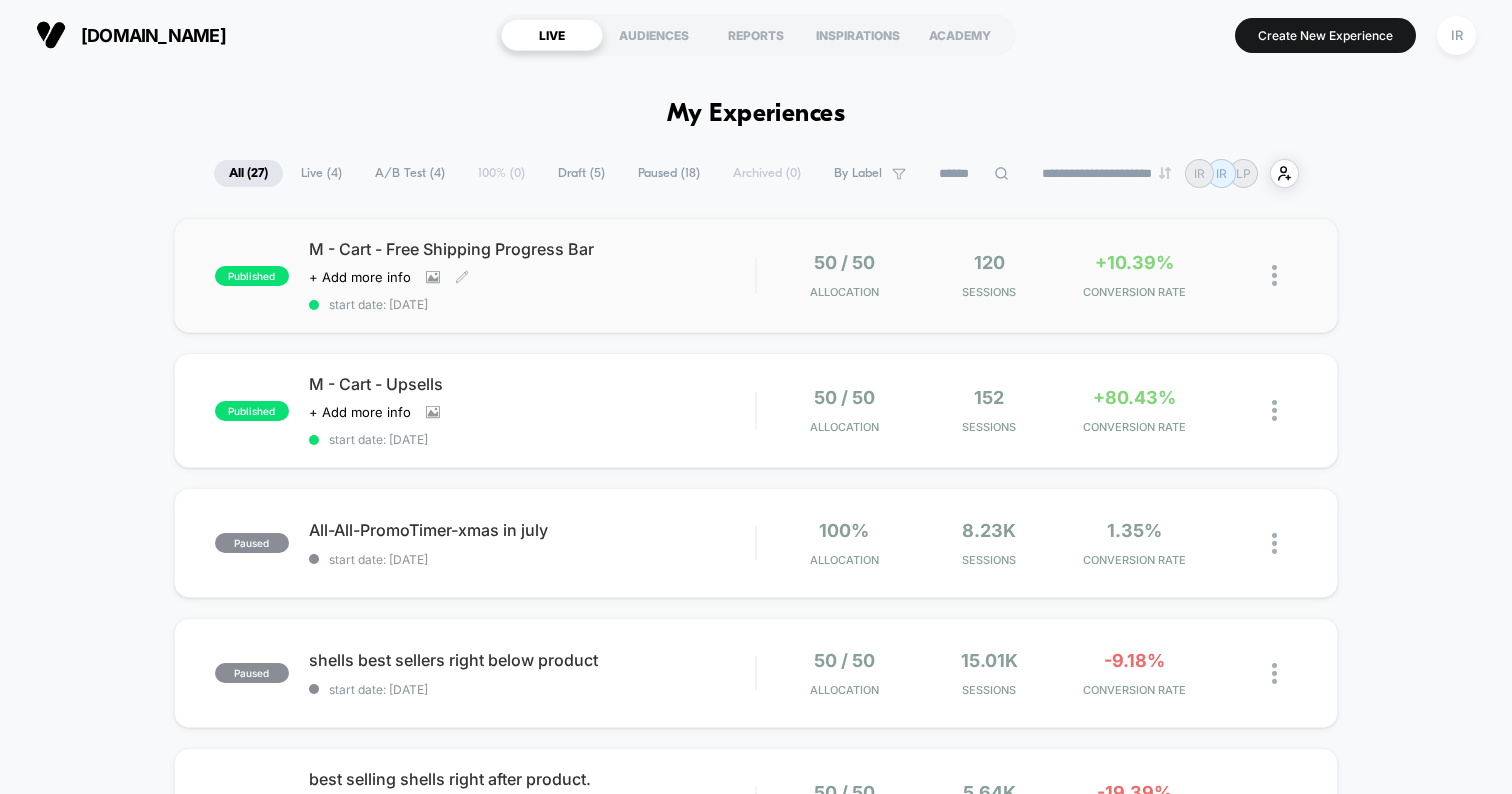 scroll, scrollTop: 0, scrollLeft: 0, axis: both 